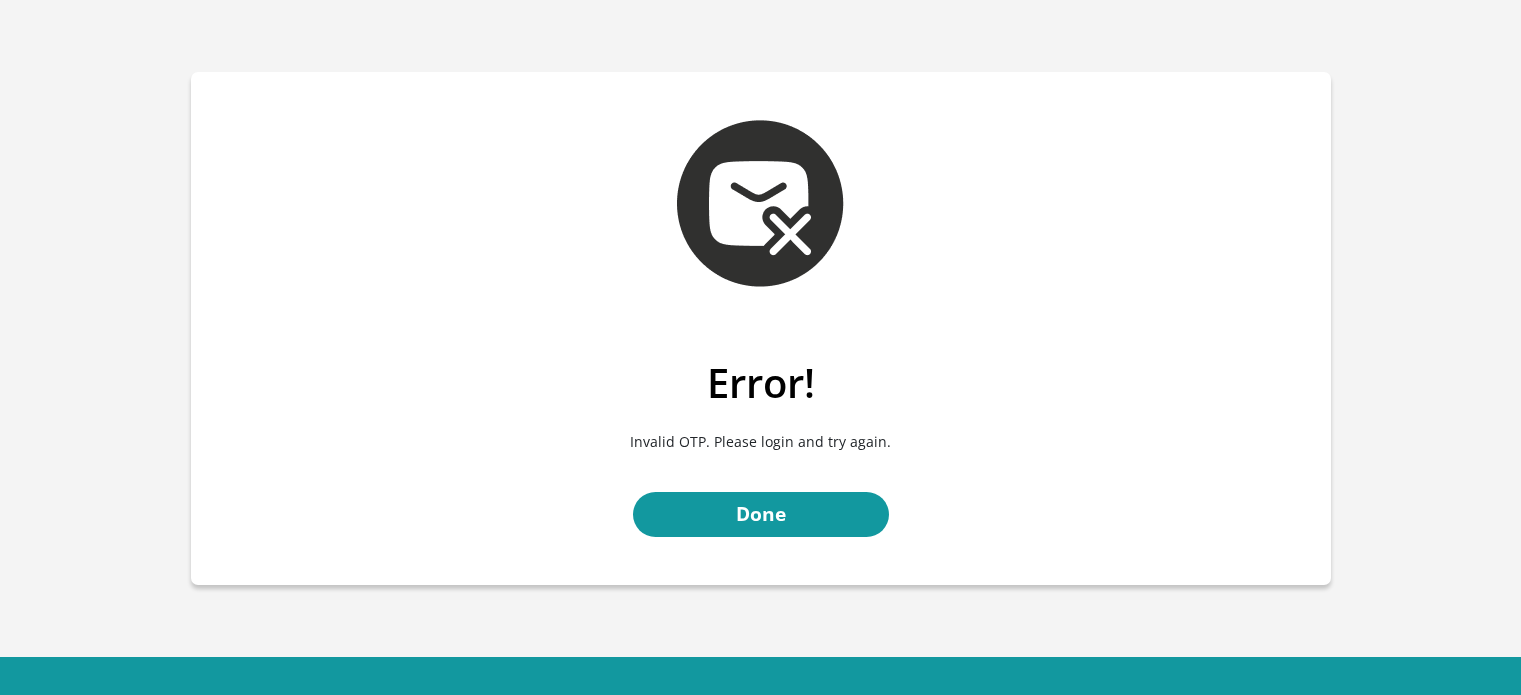 scroll, scrollTop: 0, scrollLeft: 0, axis: both 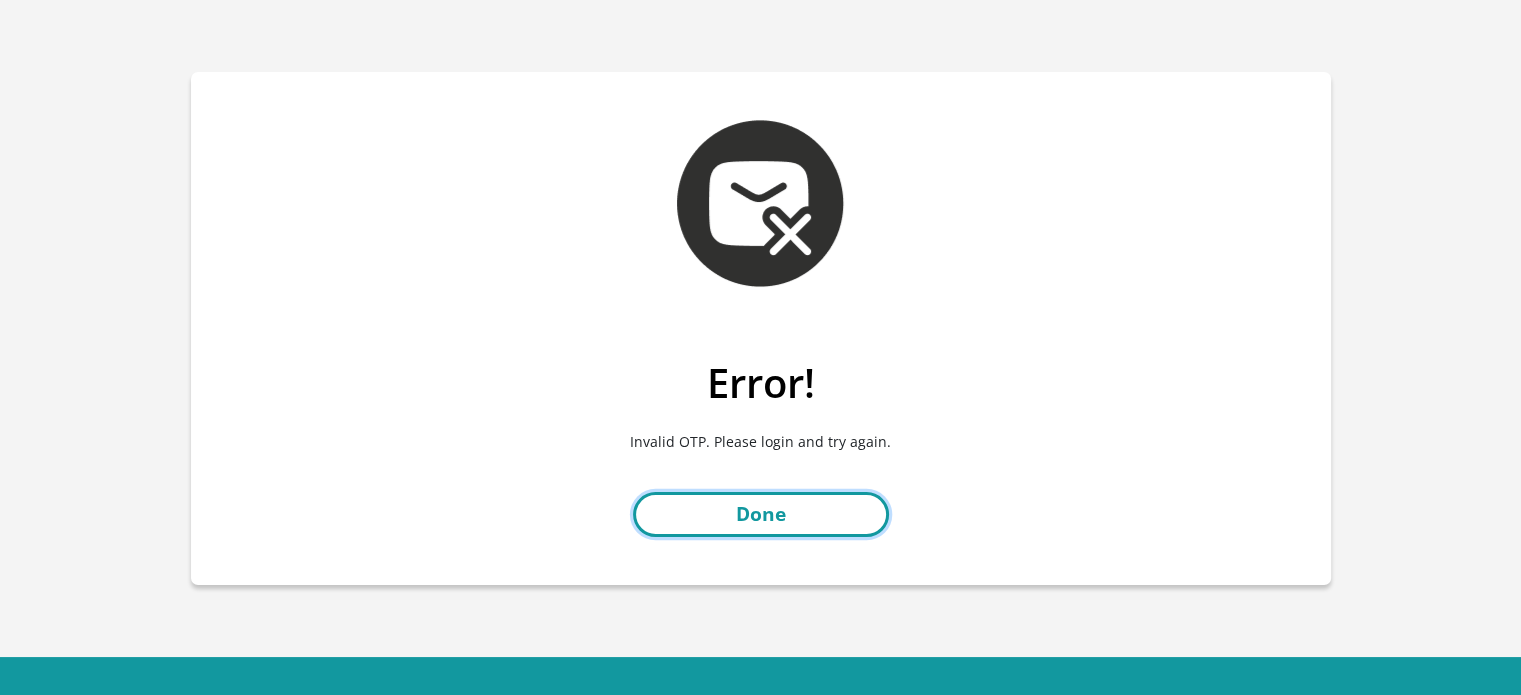 click on "Done" at bounding box center (761, 514) 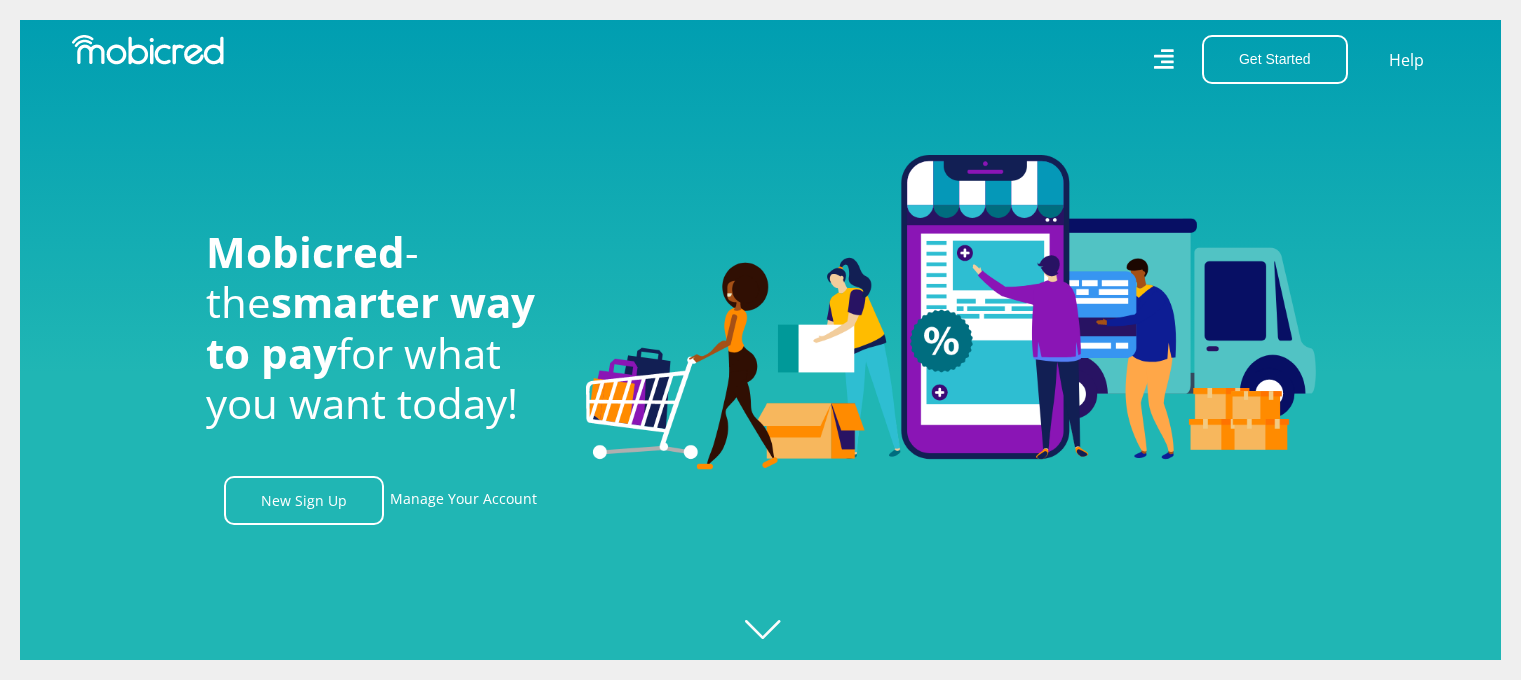 scroll, scrollTop: 0, scrollLeft: 0, axis: both 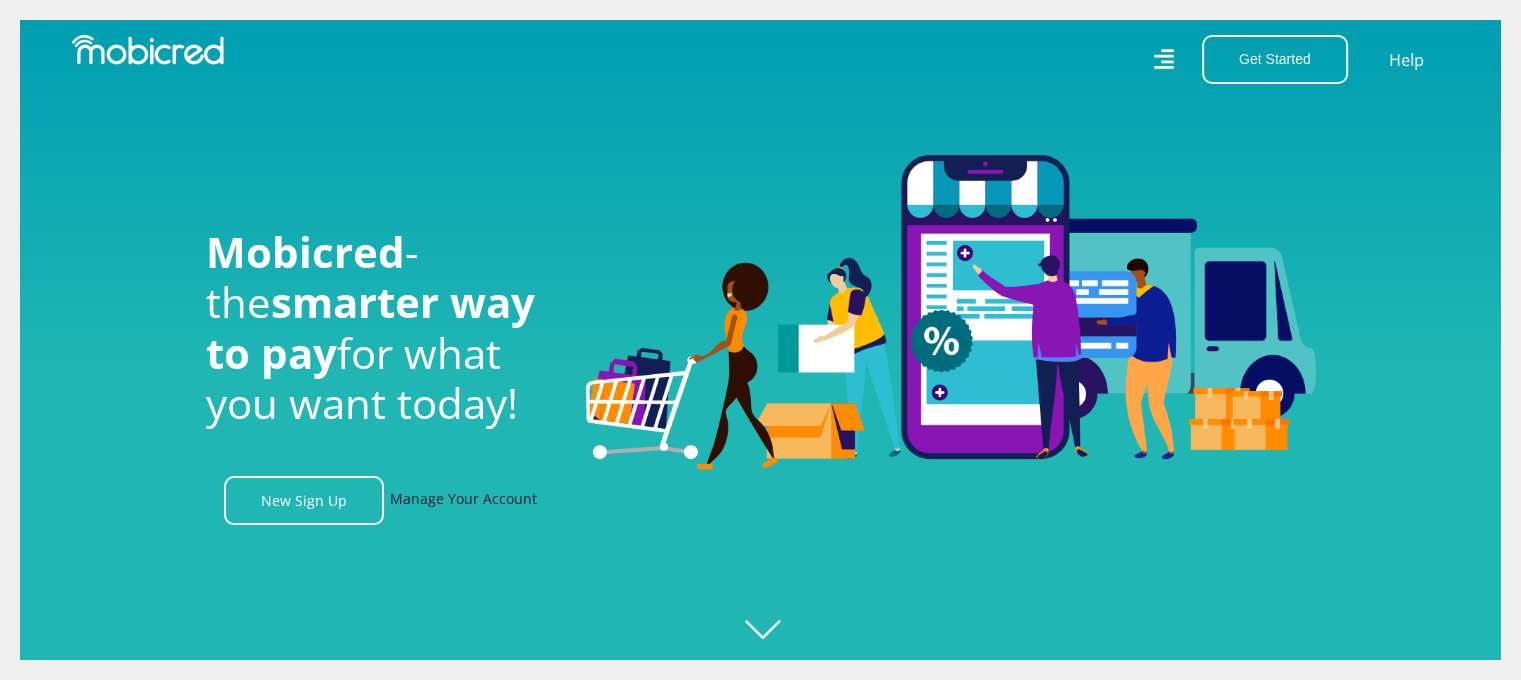 click on "Manage Your Account" at bounding box center [463, 500] 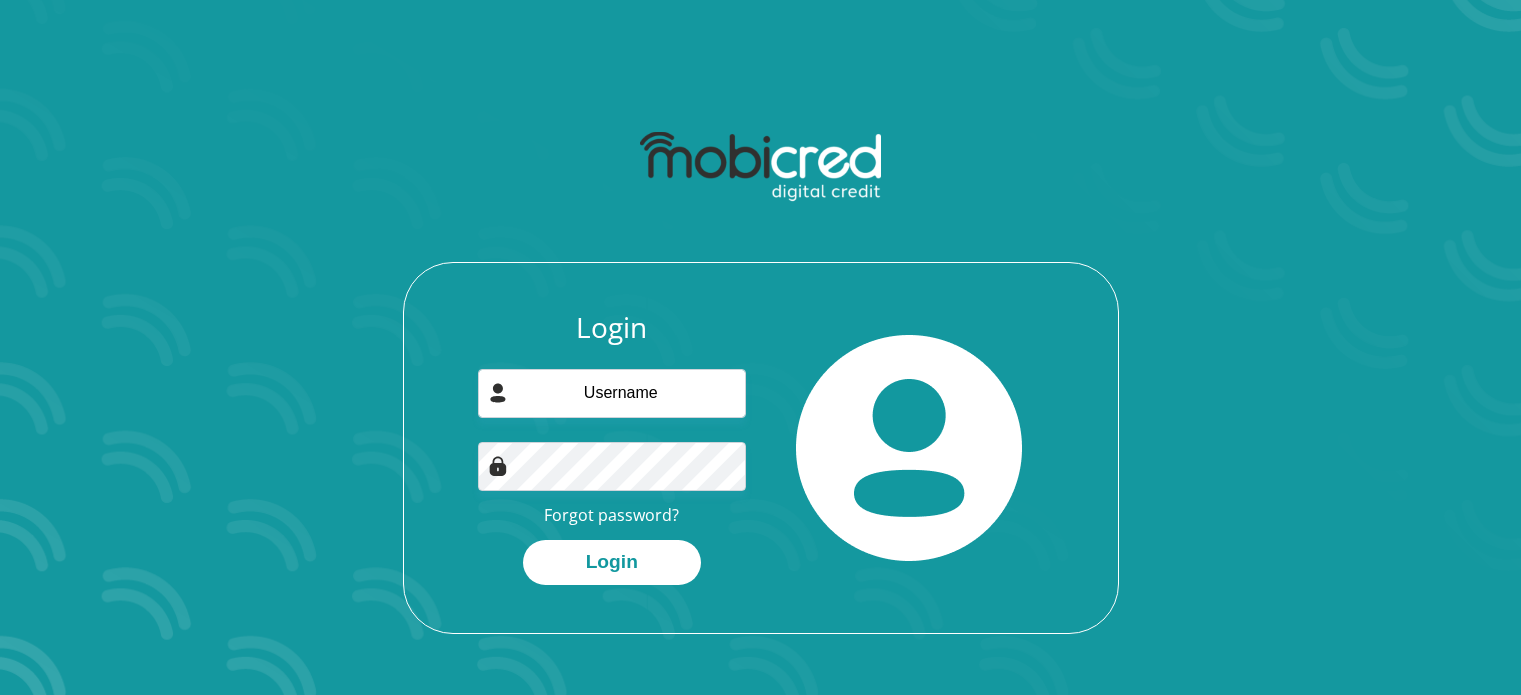 scroll, scrollTop: 0, scrollLeft: 0, axis: both 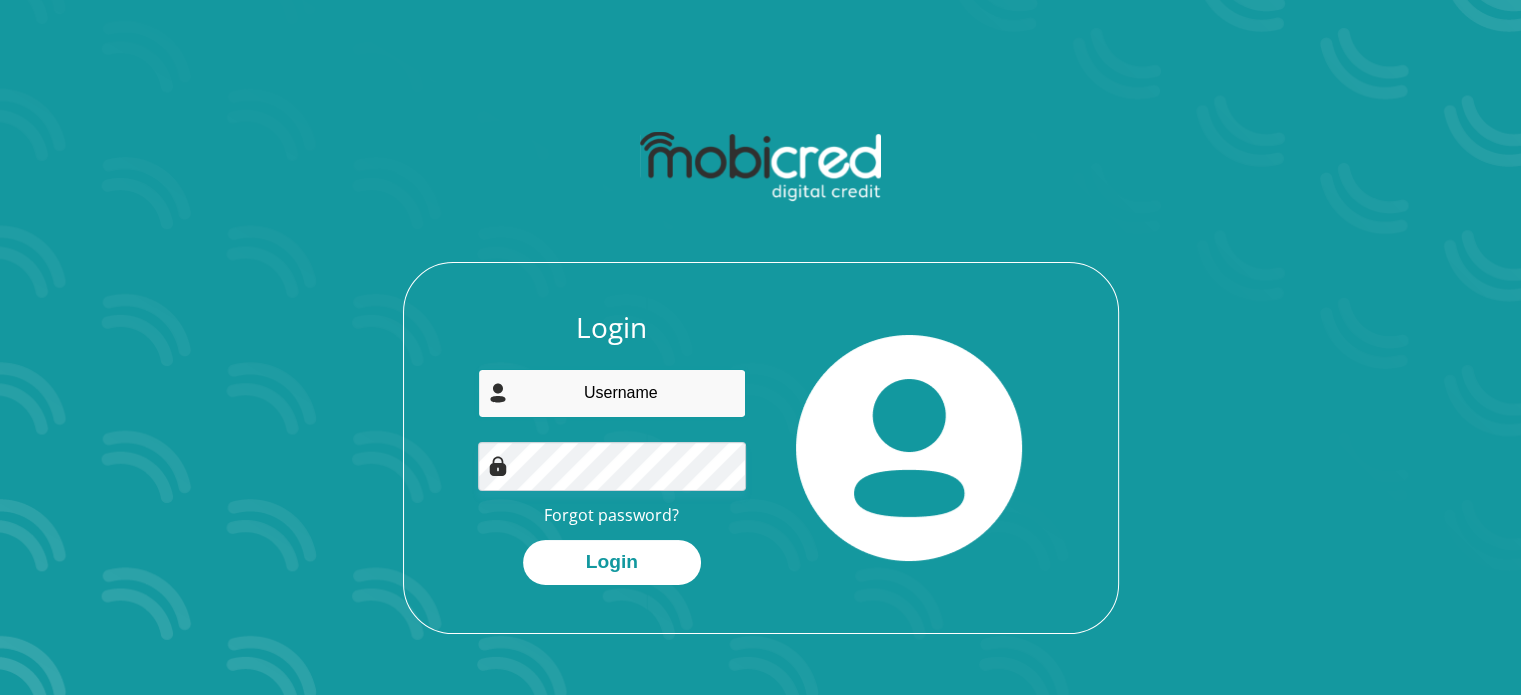 click at bounding box center [612, 393] 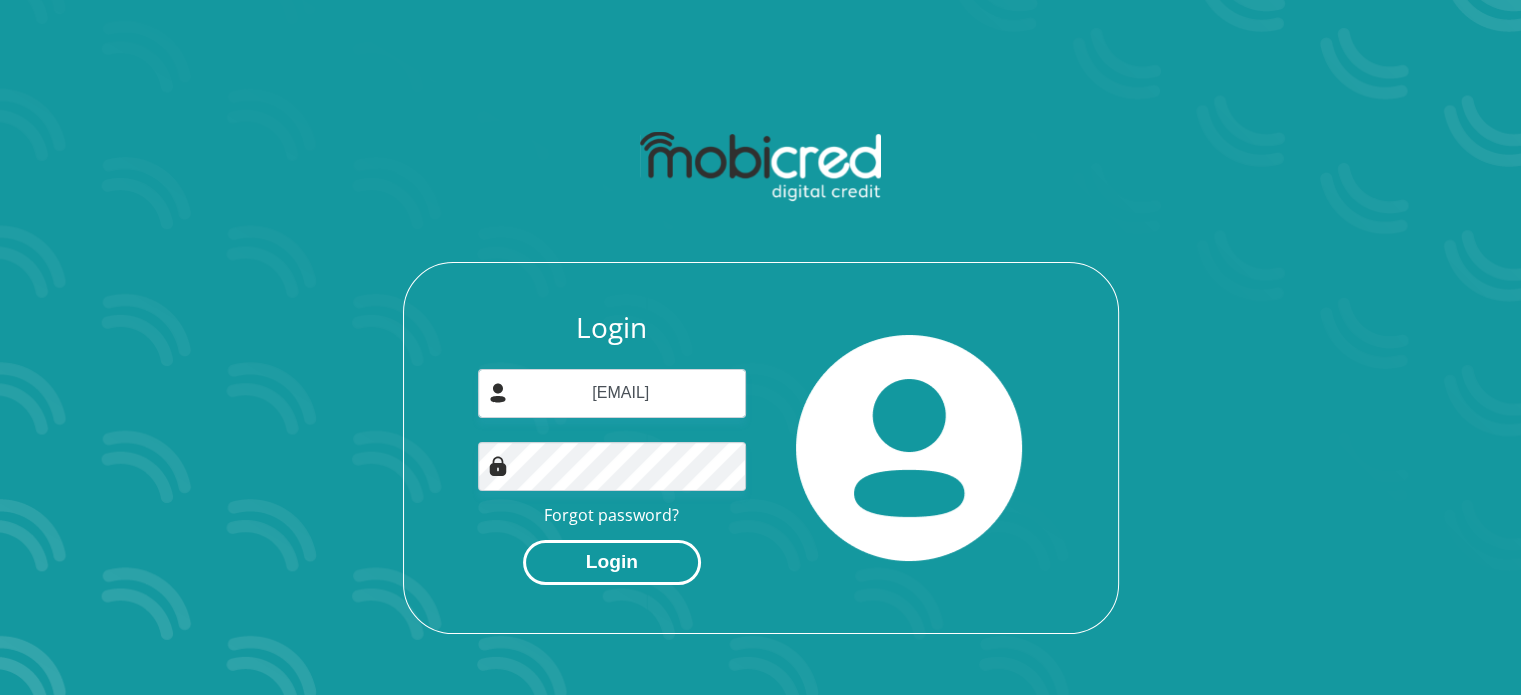 click on "Login" at bounding box center (612, 562) 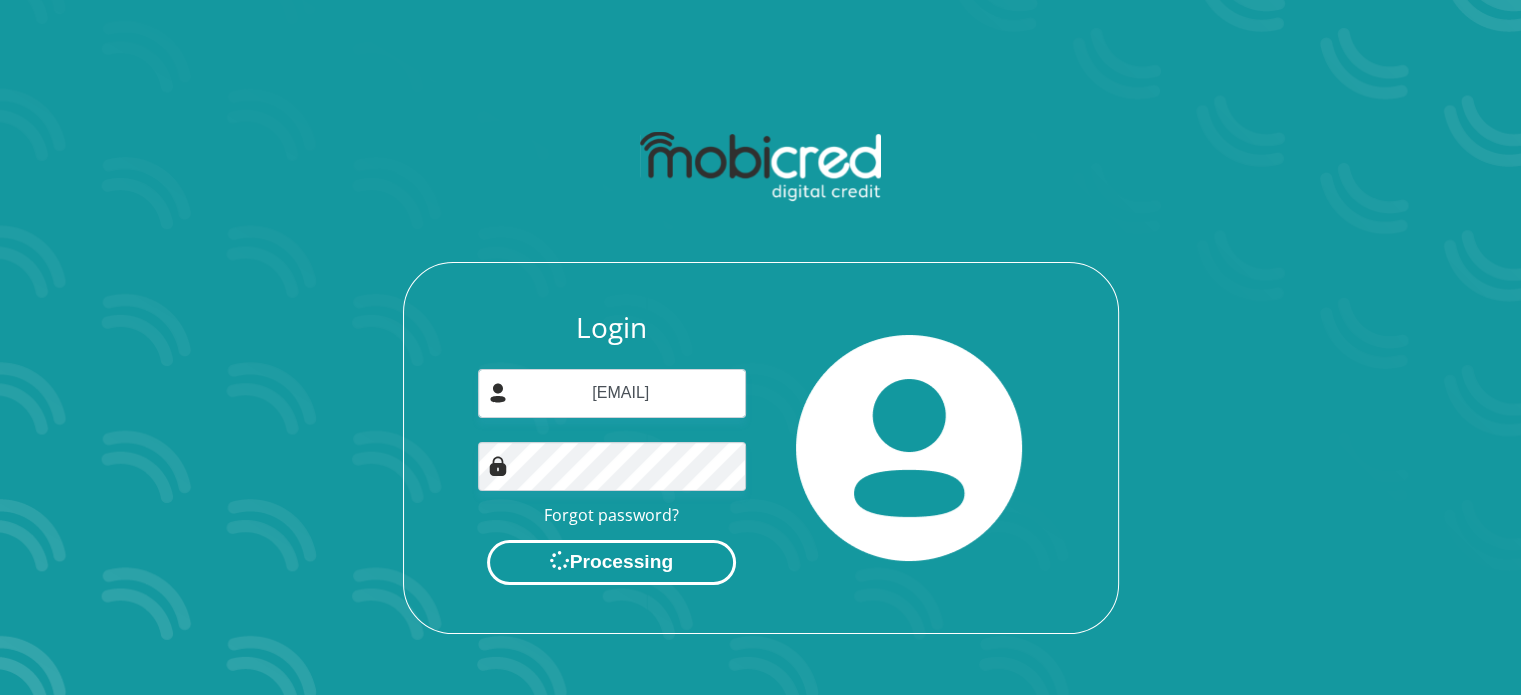 scroll, scrollTop: 0, scrollLeft: 0, axis: both 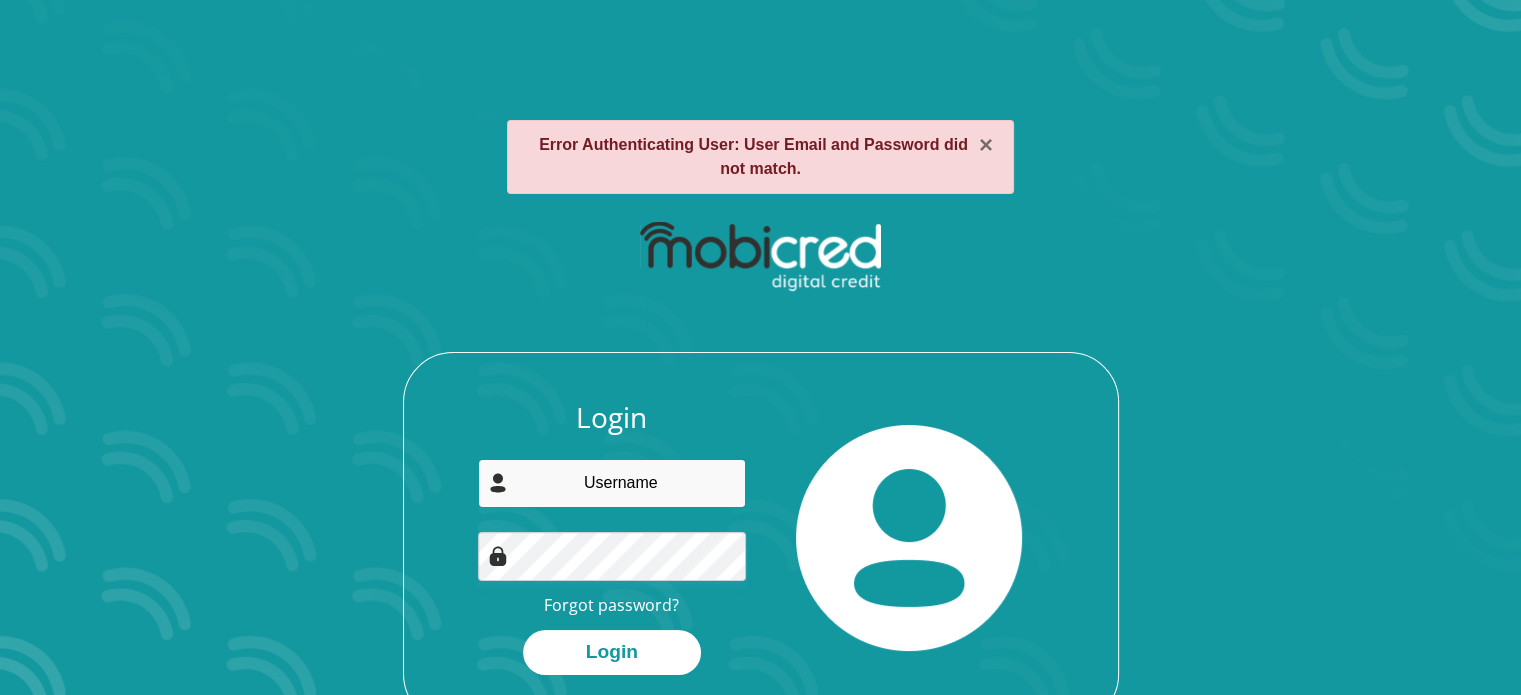 click at bounding box center (612, 483) 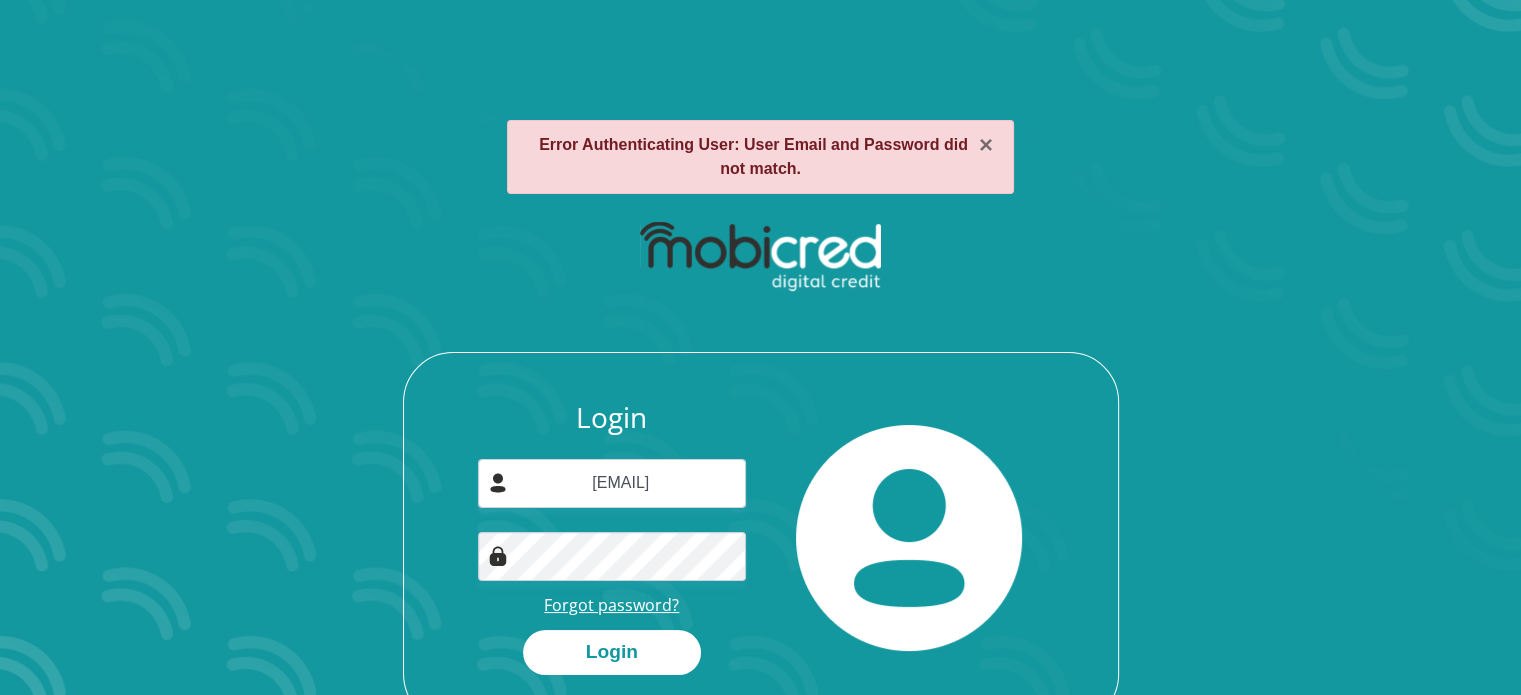 click on "Forgot password?" at bounding box center (611, 605) 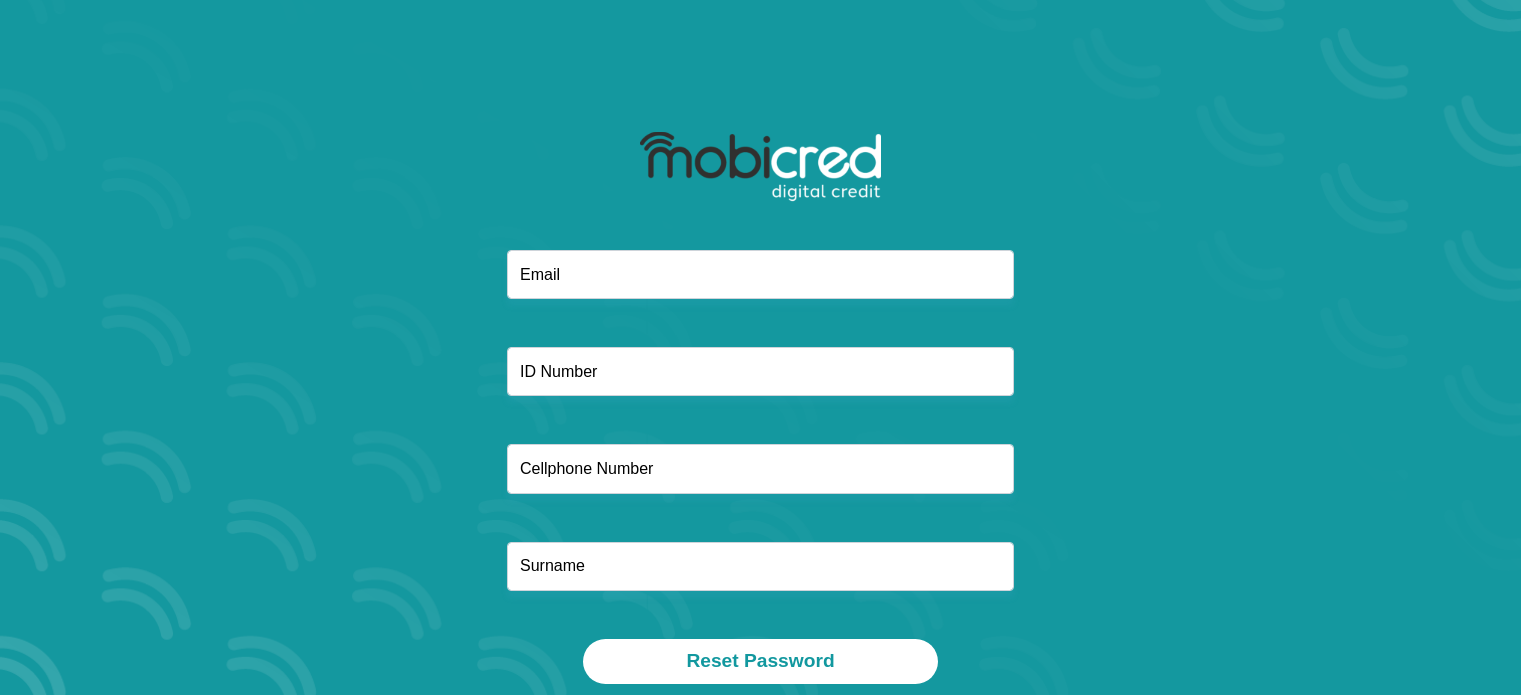 scroll, scrollTop: 0, scrollLeft: 0, axis: both 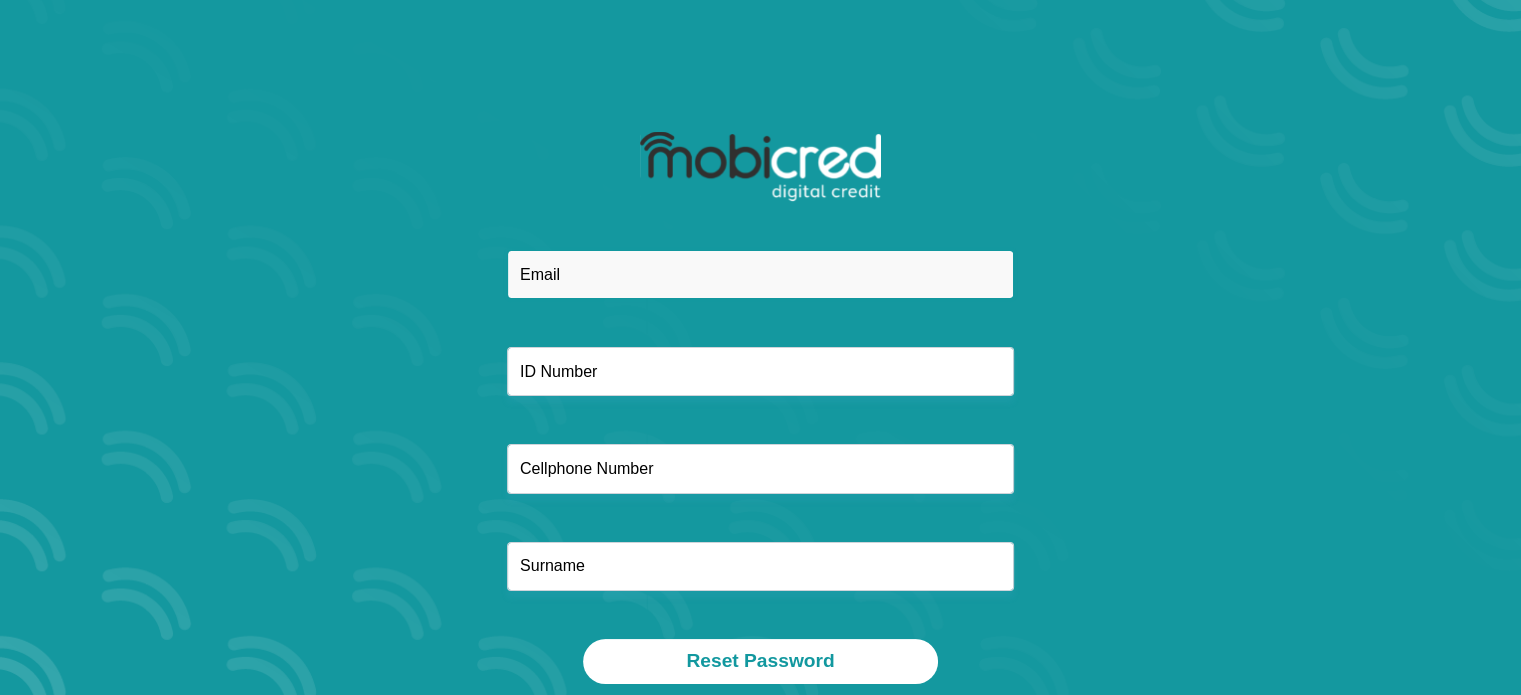 click at bounding box center (760, 274) 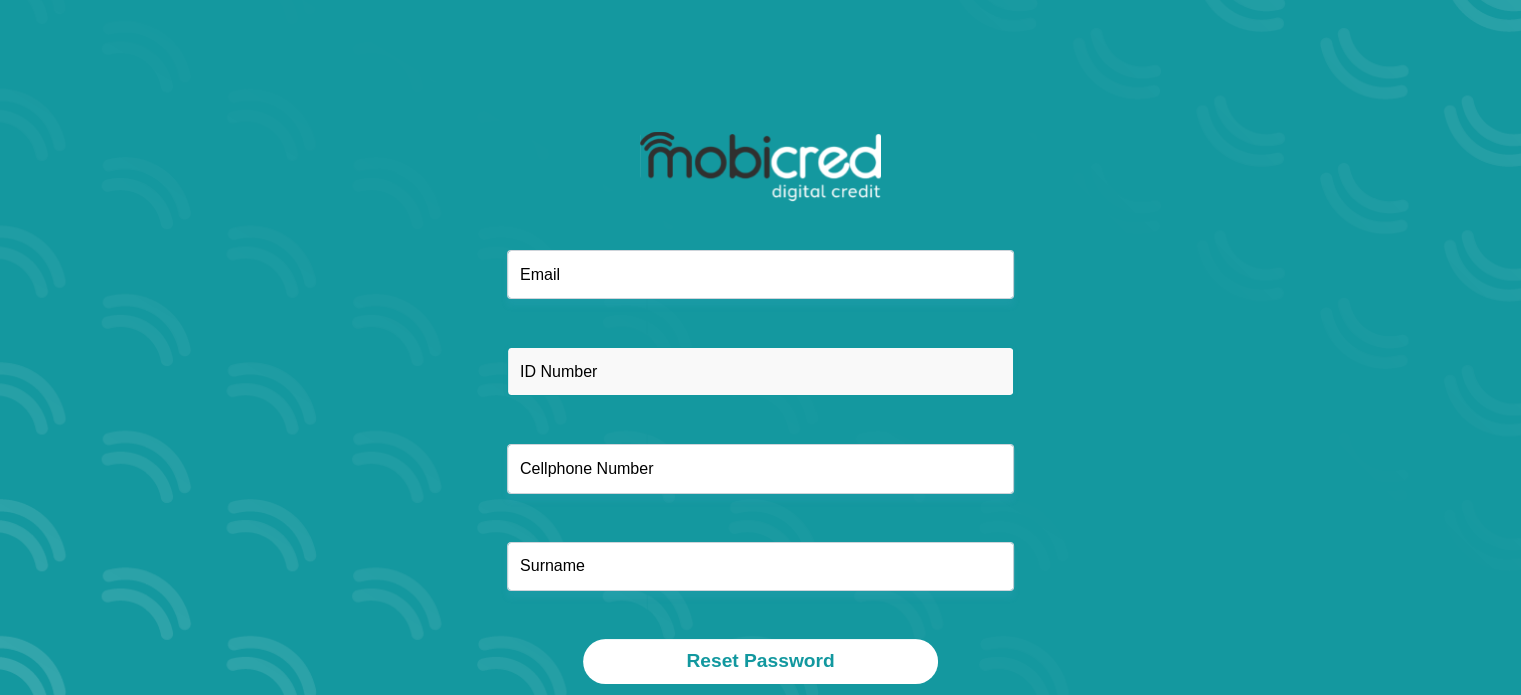 click at bounding box center [760, 371] 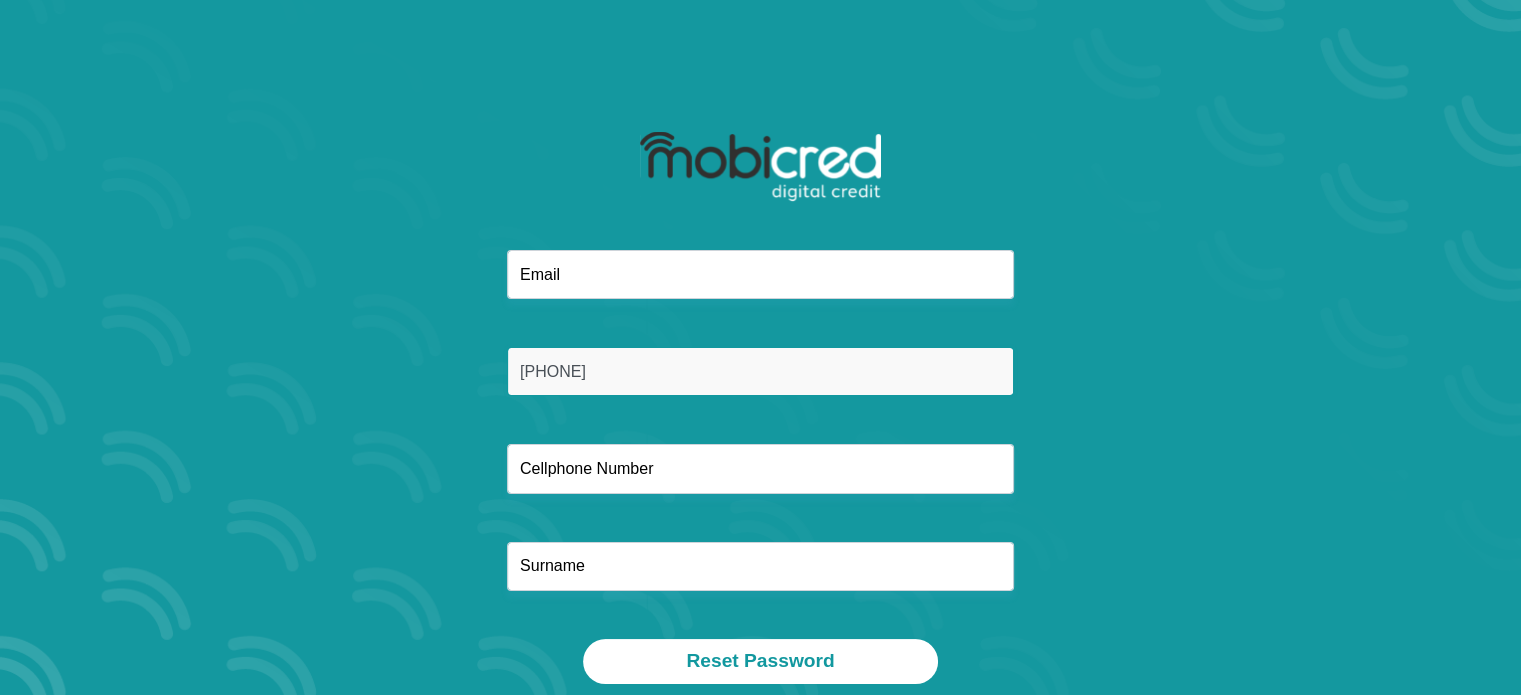 type on "[PHONE]" 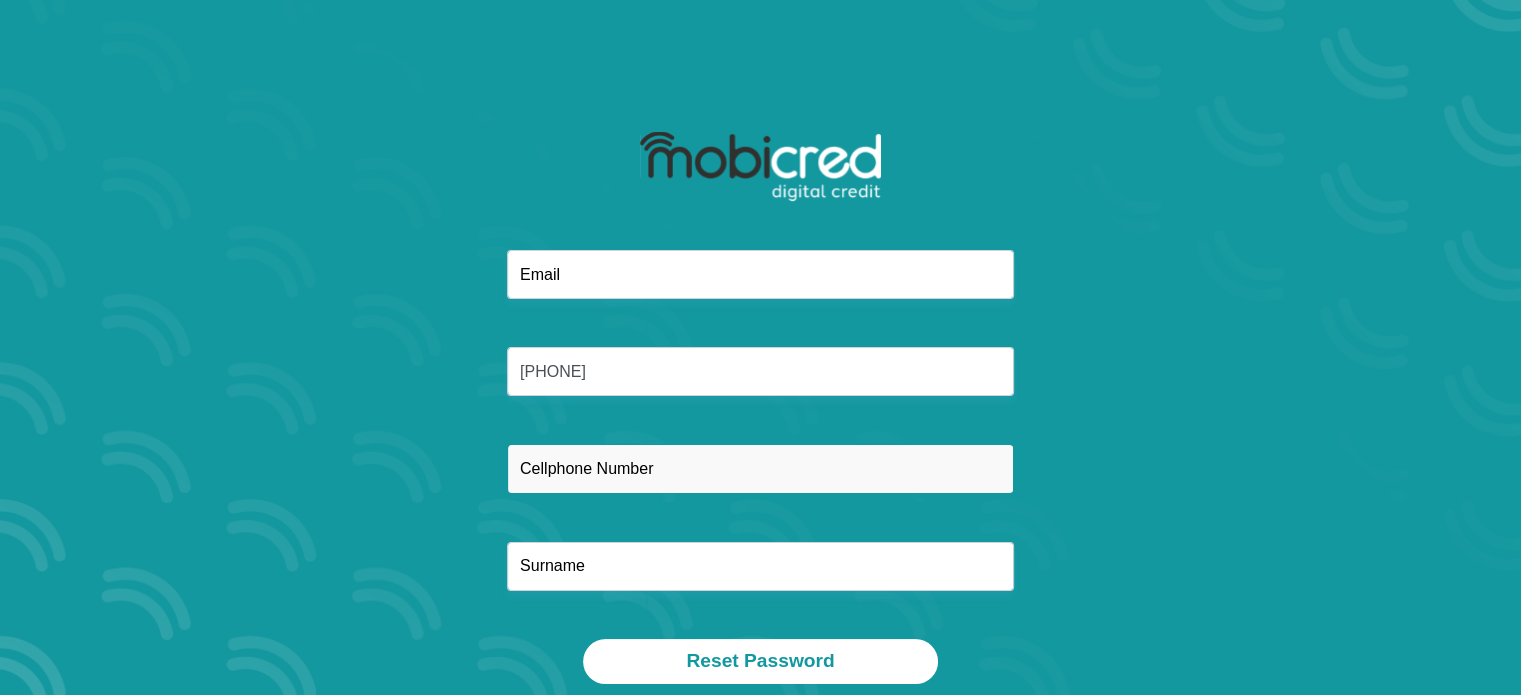 click at bounding box center [760, 468] 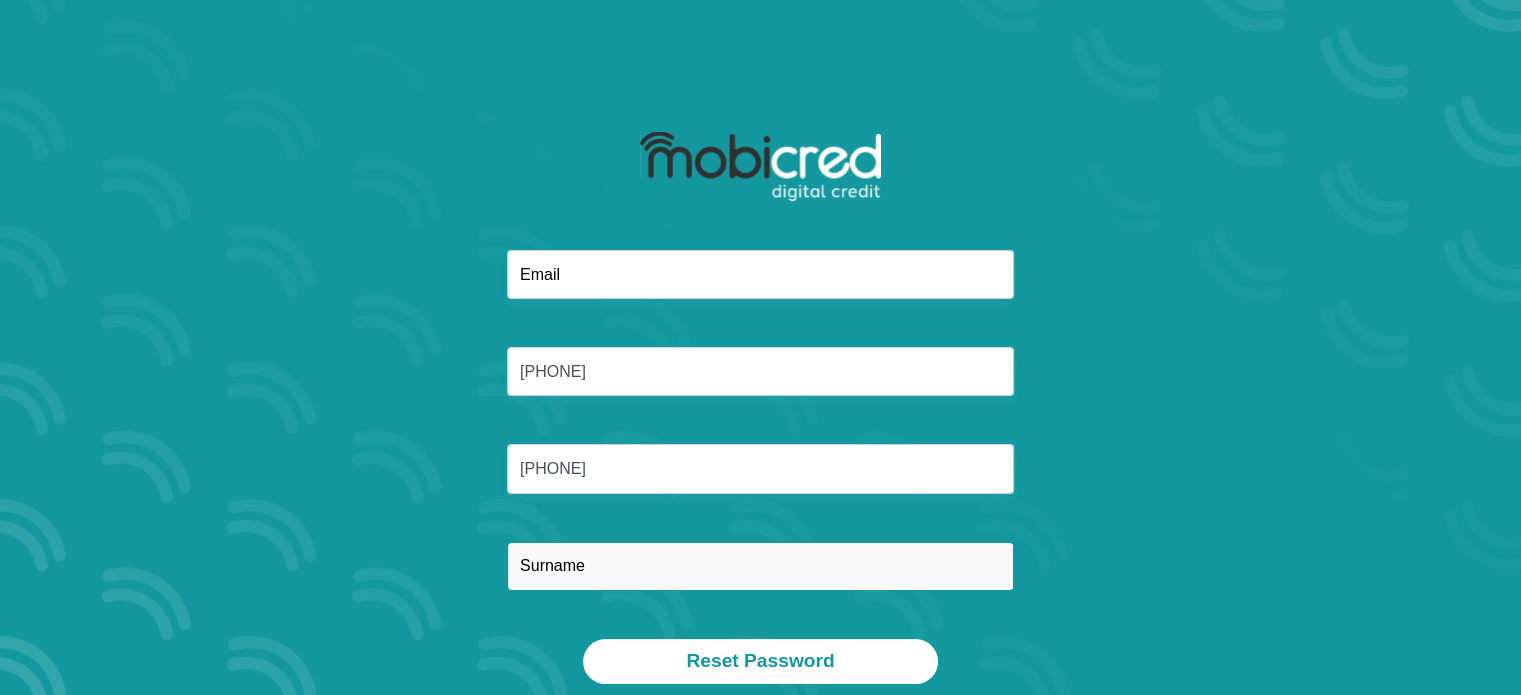 click at bounding box center (760, 566) 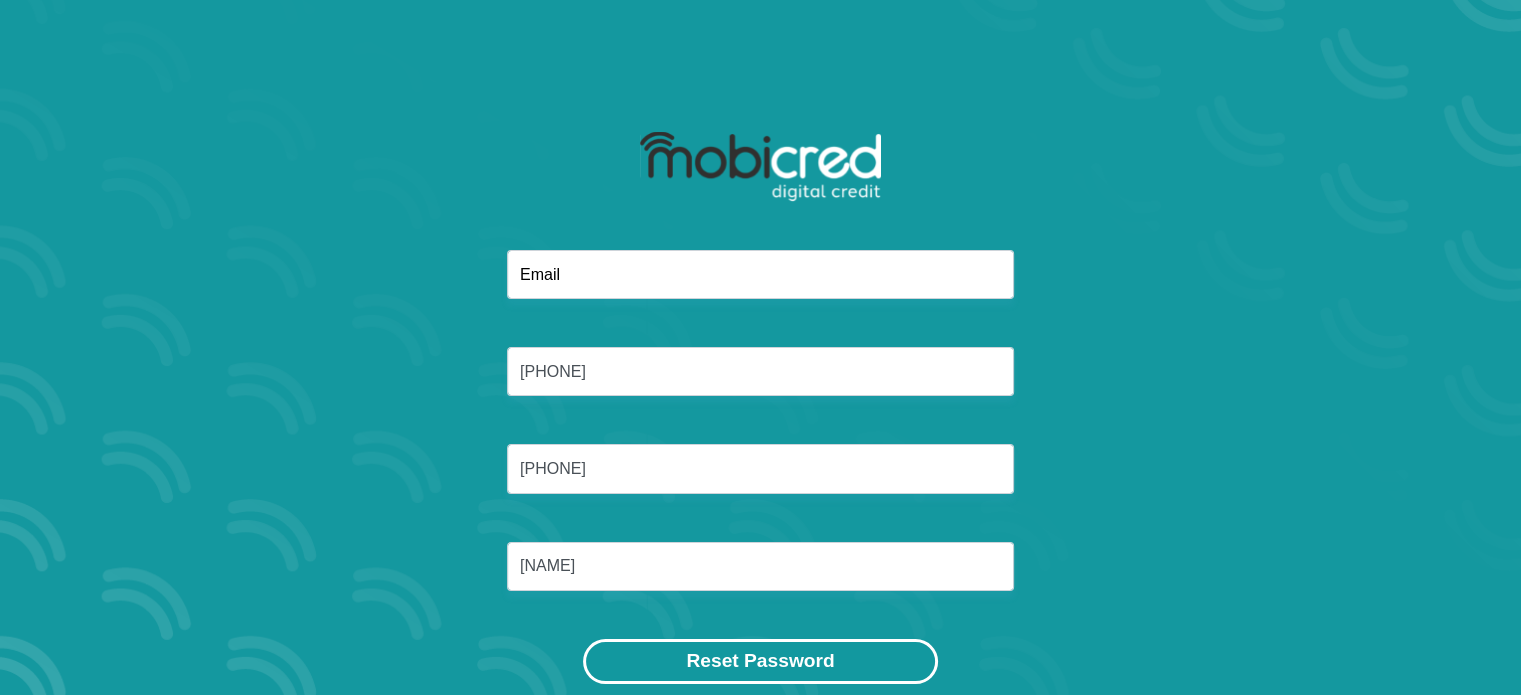 click on "Reset Password" at bounding box center (760, 661) 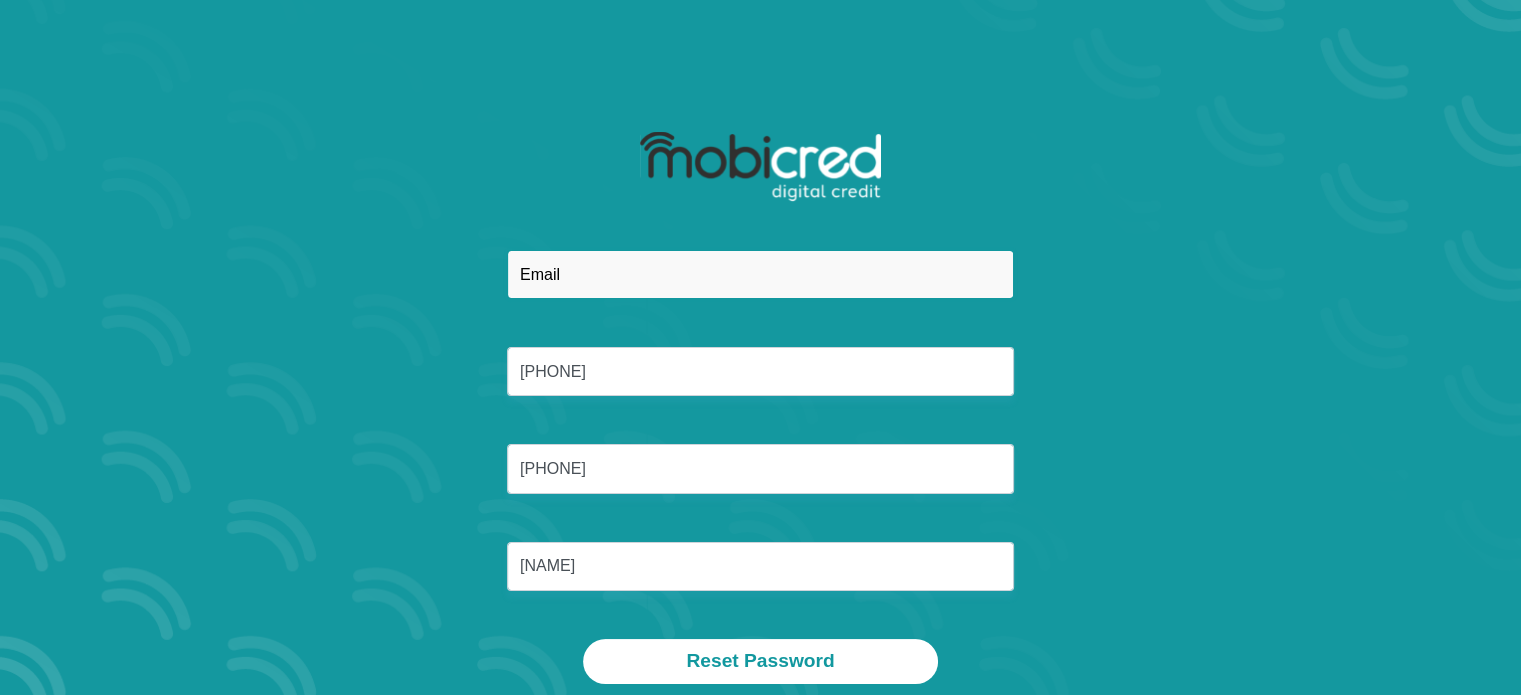 click at bounding box center [760, 274] 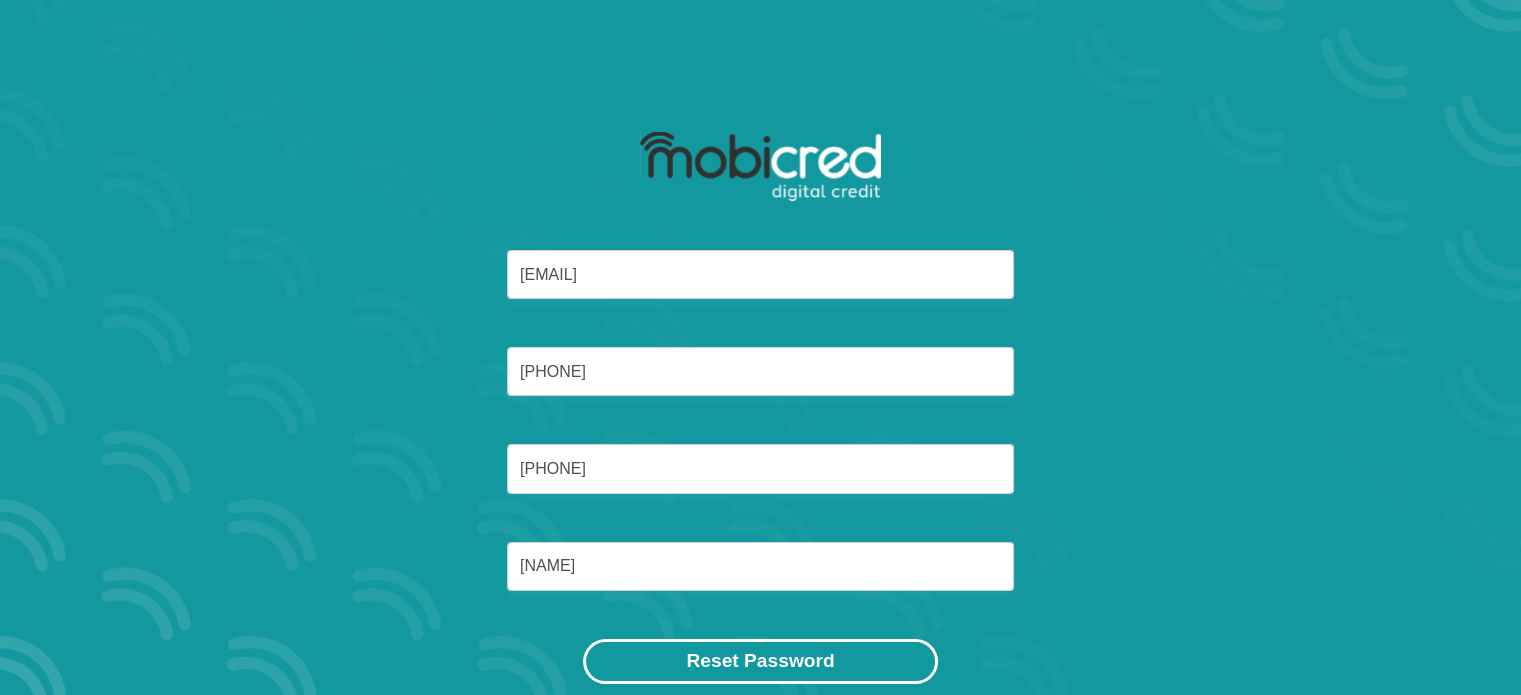 click on "Reset Password" at bounding box center [760, 661] 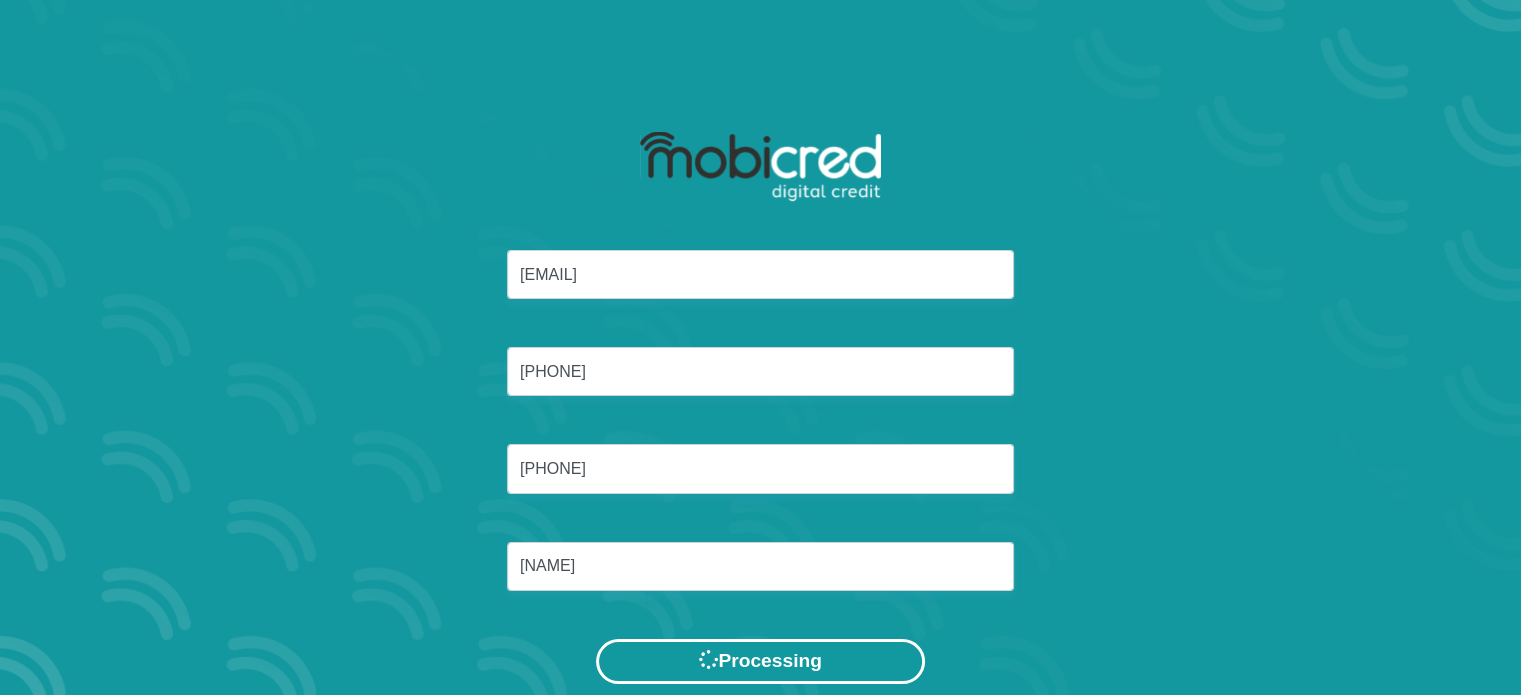 scroll, scrollTop: 0, scrollLeft: 0, axis: both 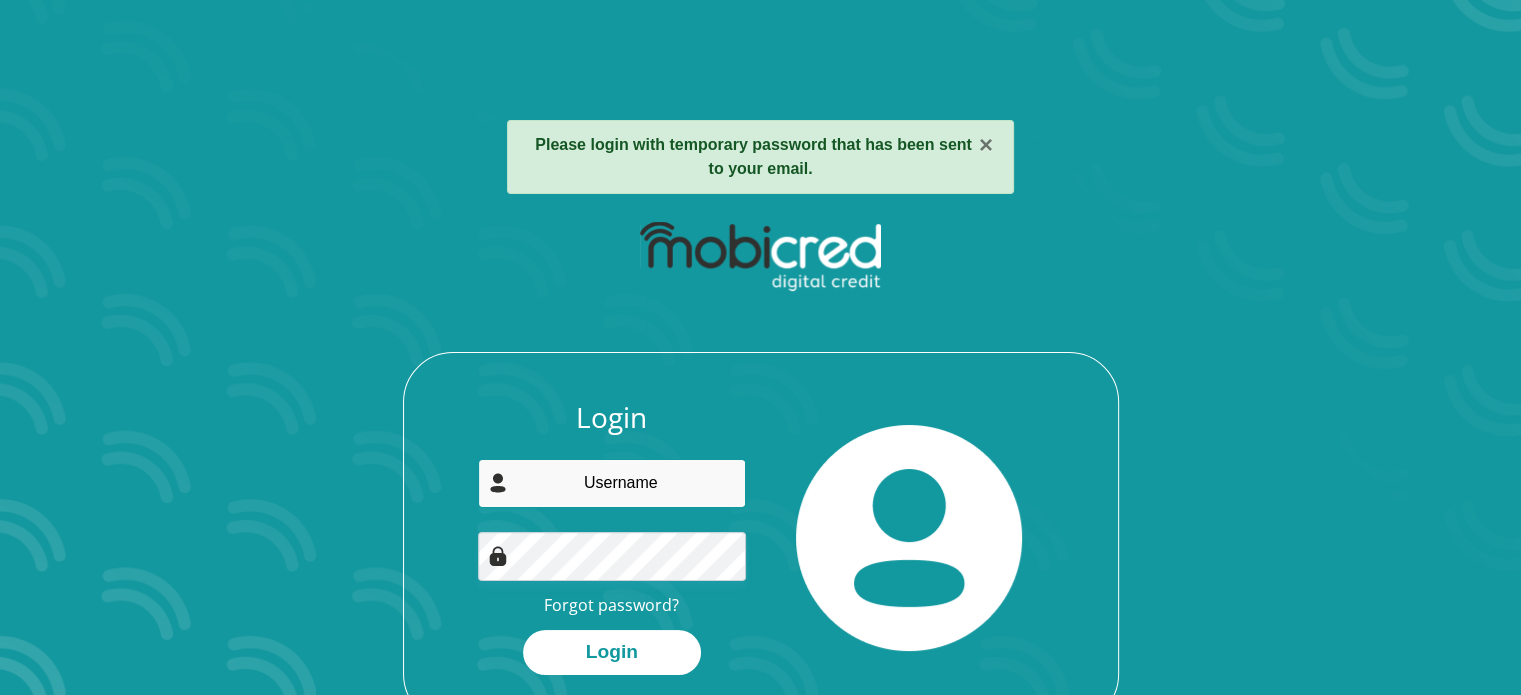 click at bounding box center [612, 483] 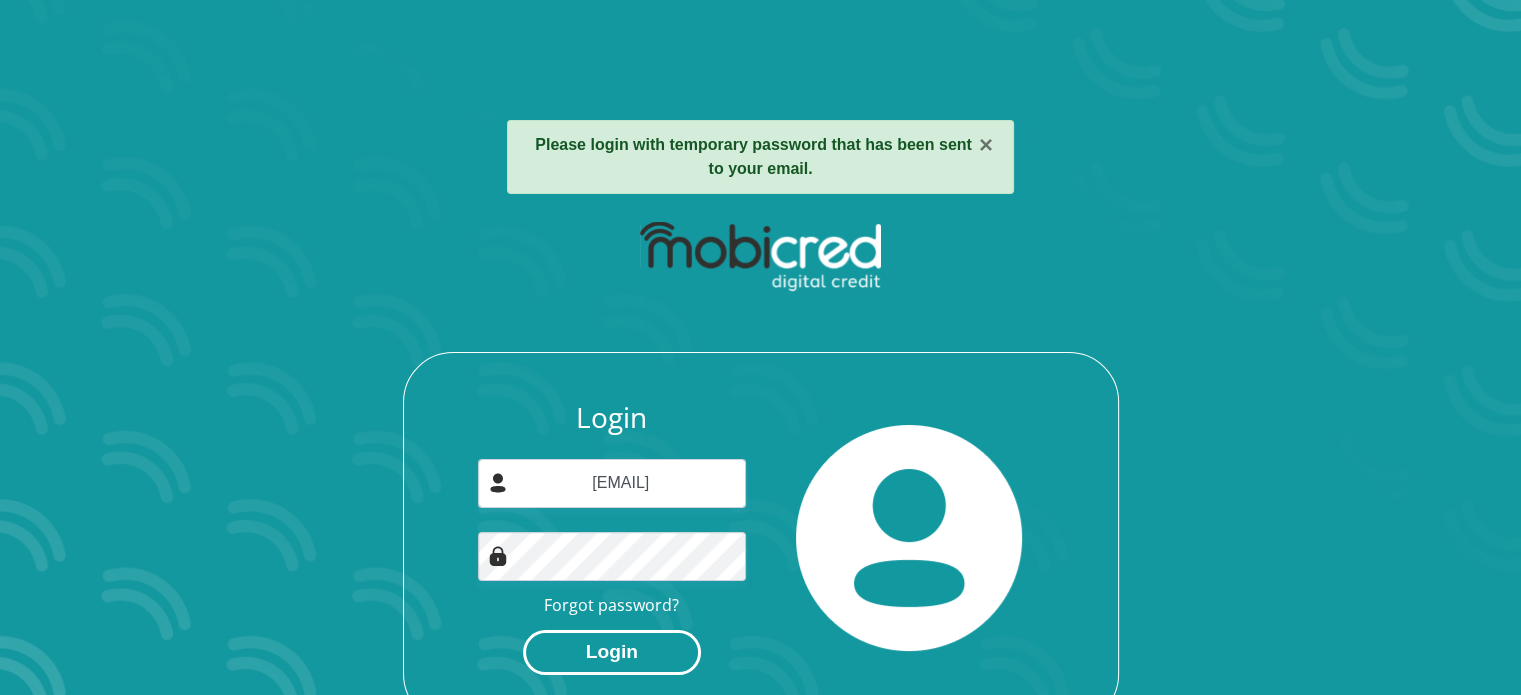 click on "Login" at bounding box center [612, 652] 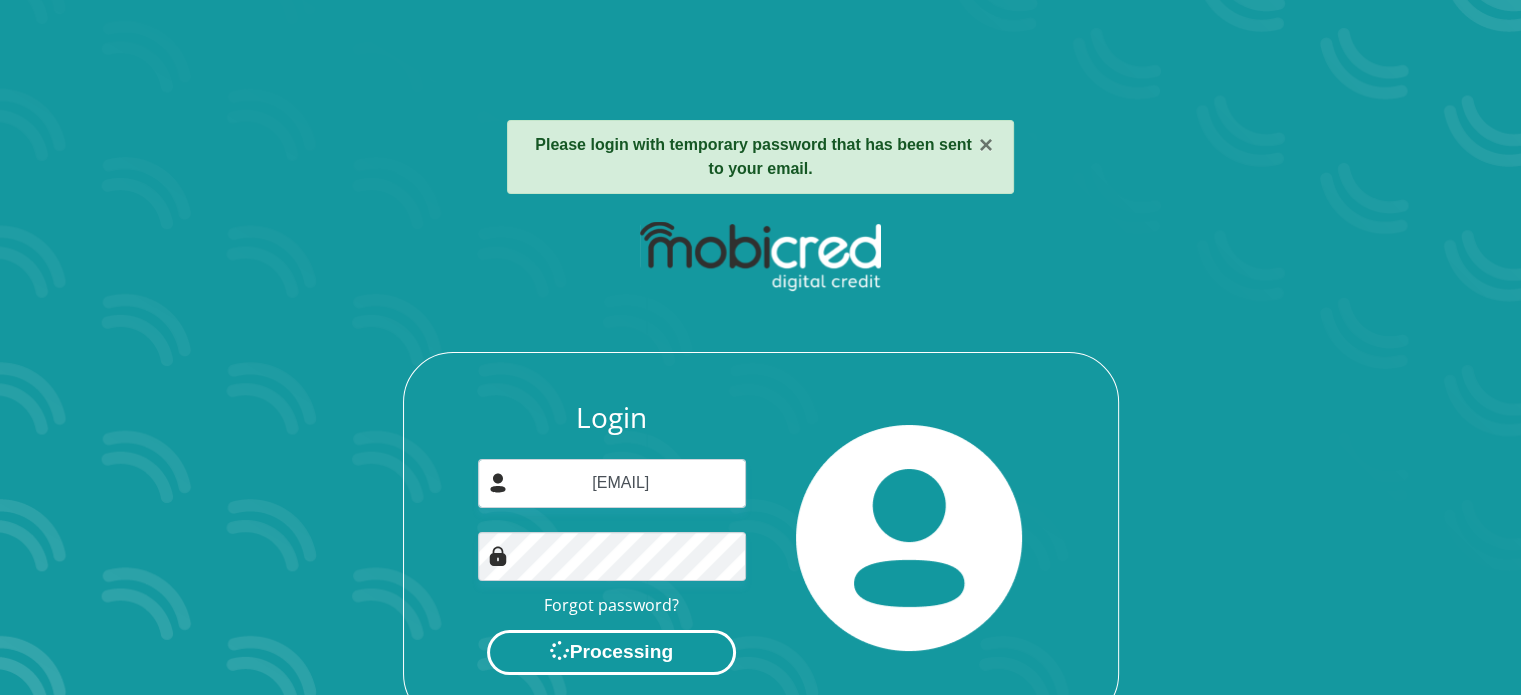 scroll, scrollTop: 0, scrollLeft: 0, axis: both 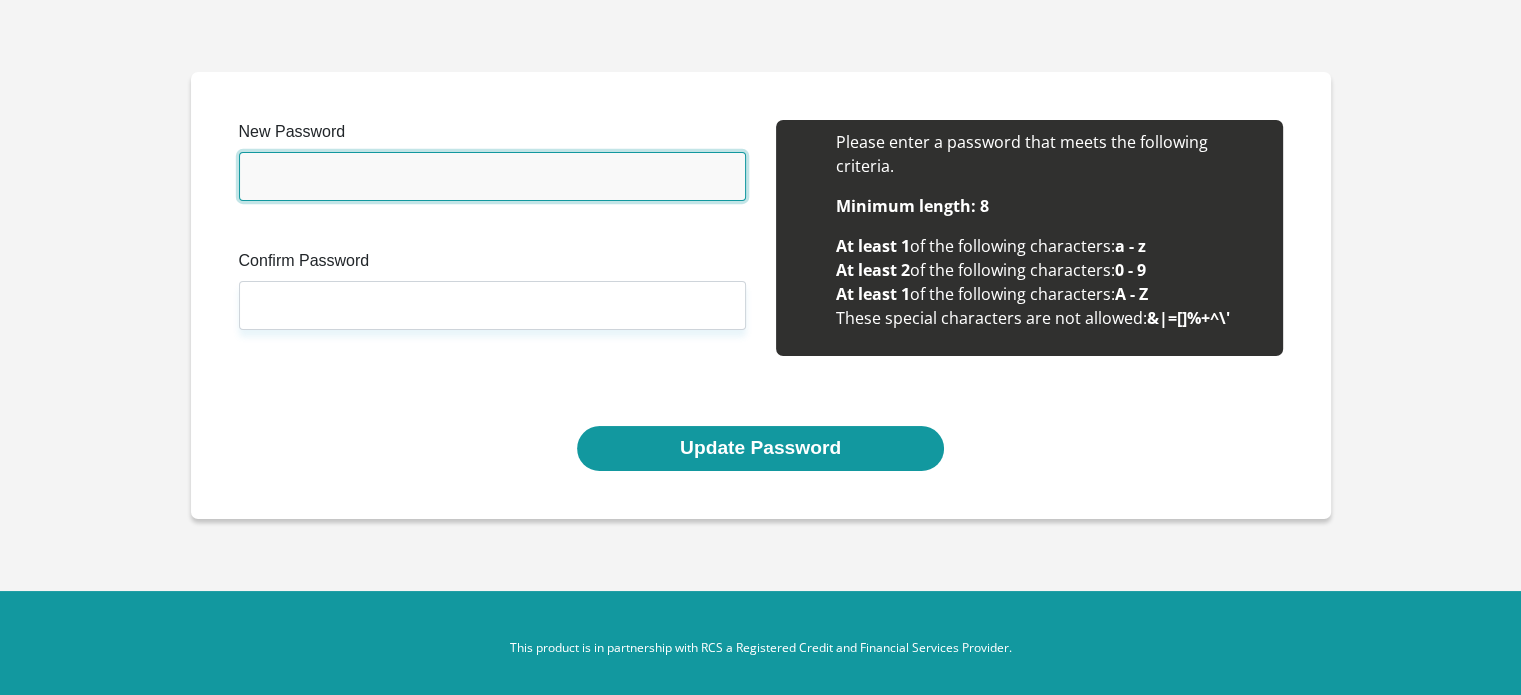 click on "New Password" at bounding box center (492, 176) 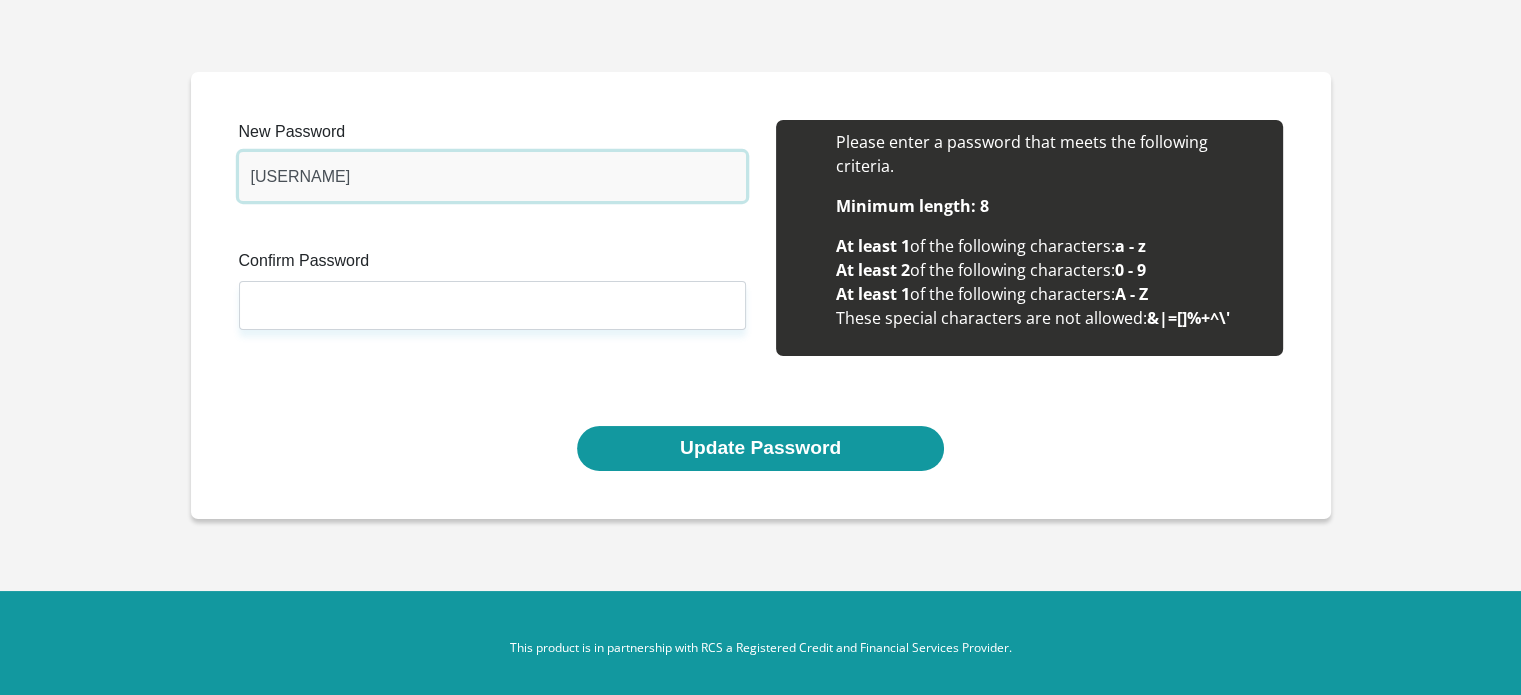 type on "Nomkhitha123" 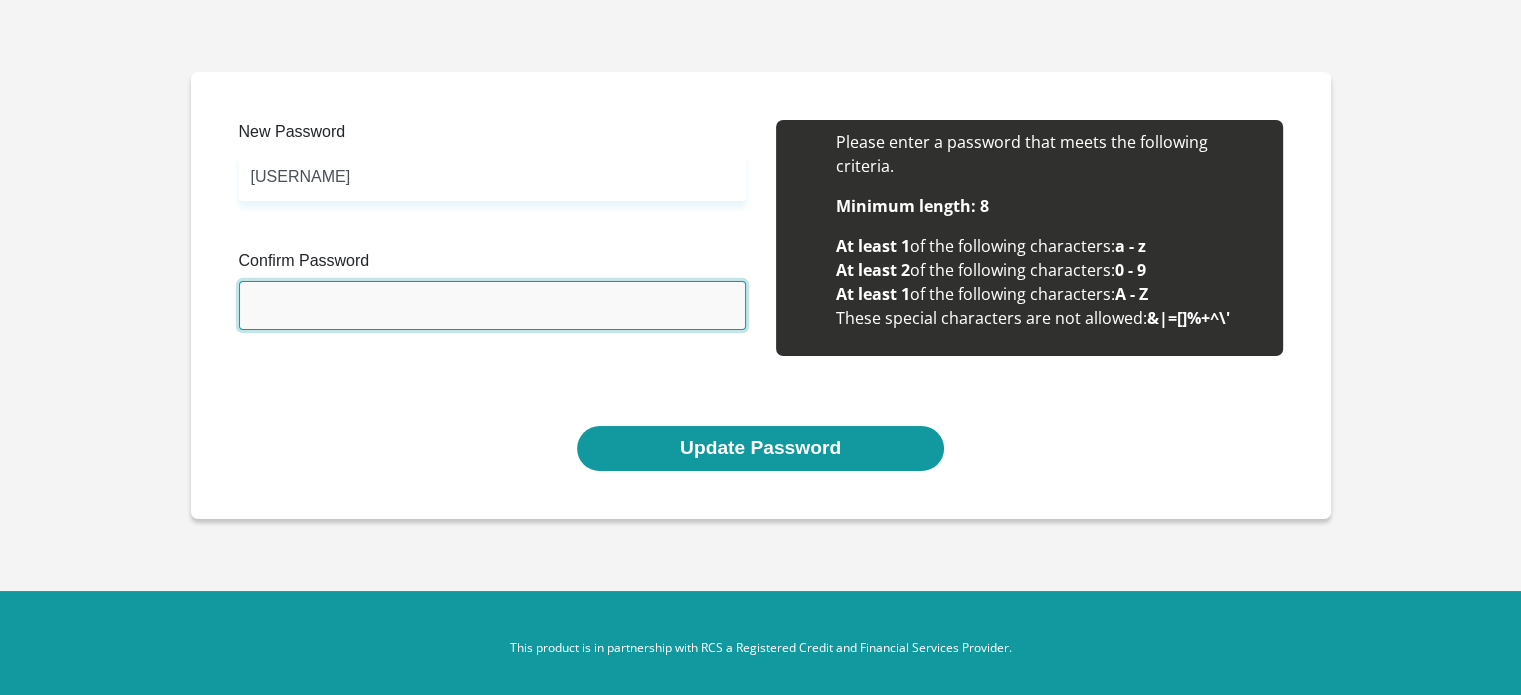click on "Confirm Password" at bounding box center (492, 305) 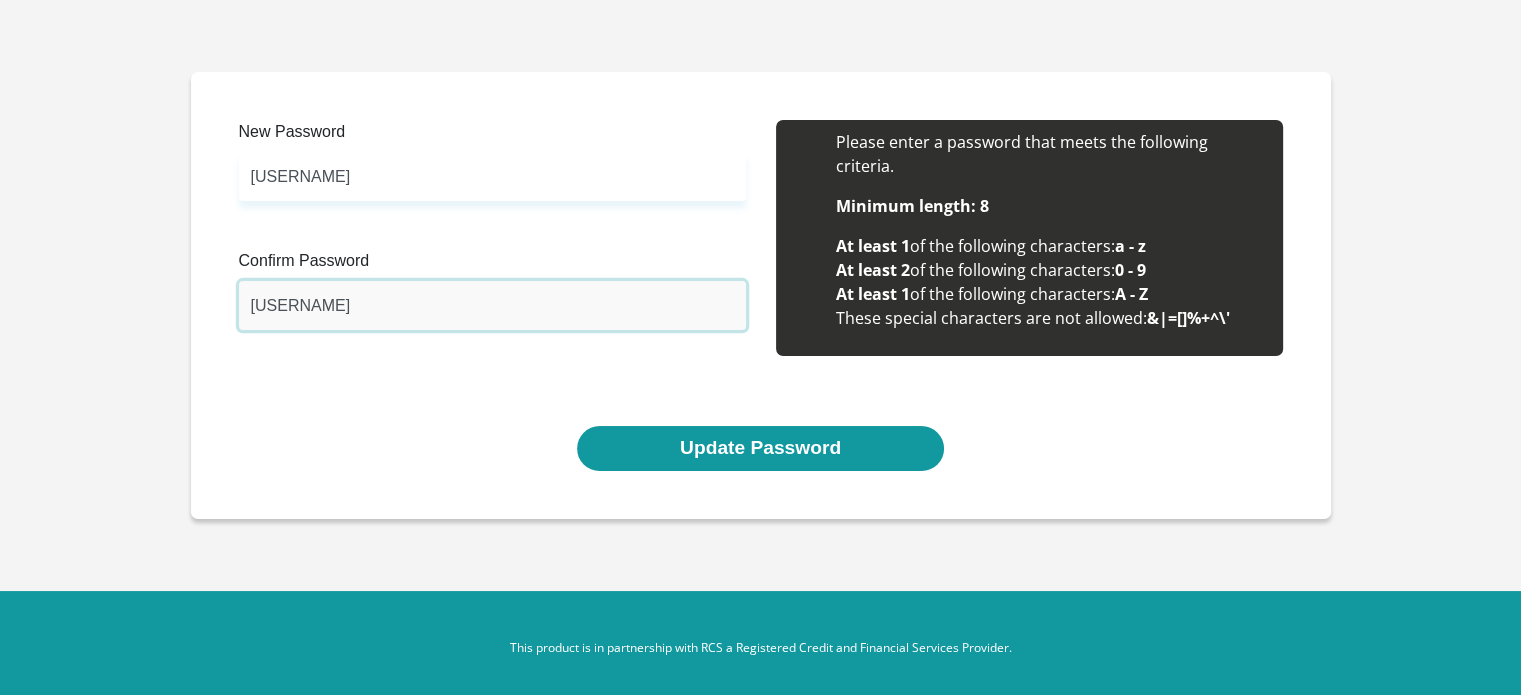 type on "Nomkhitha123" 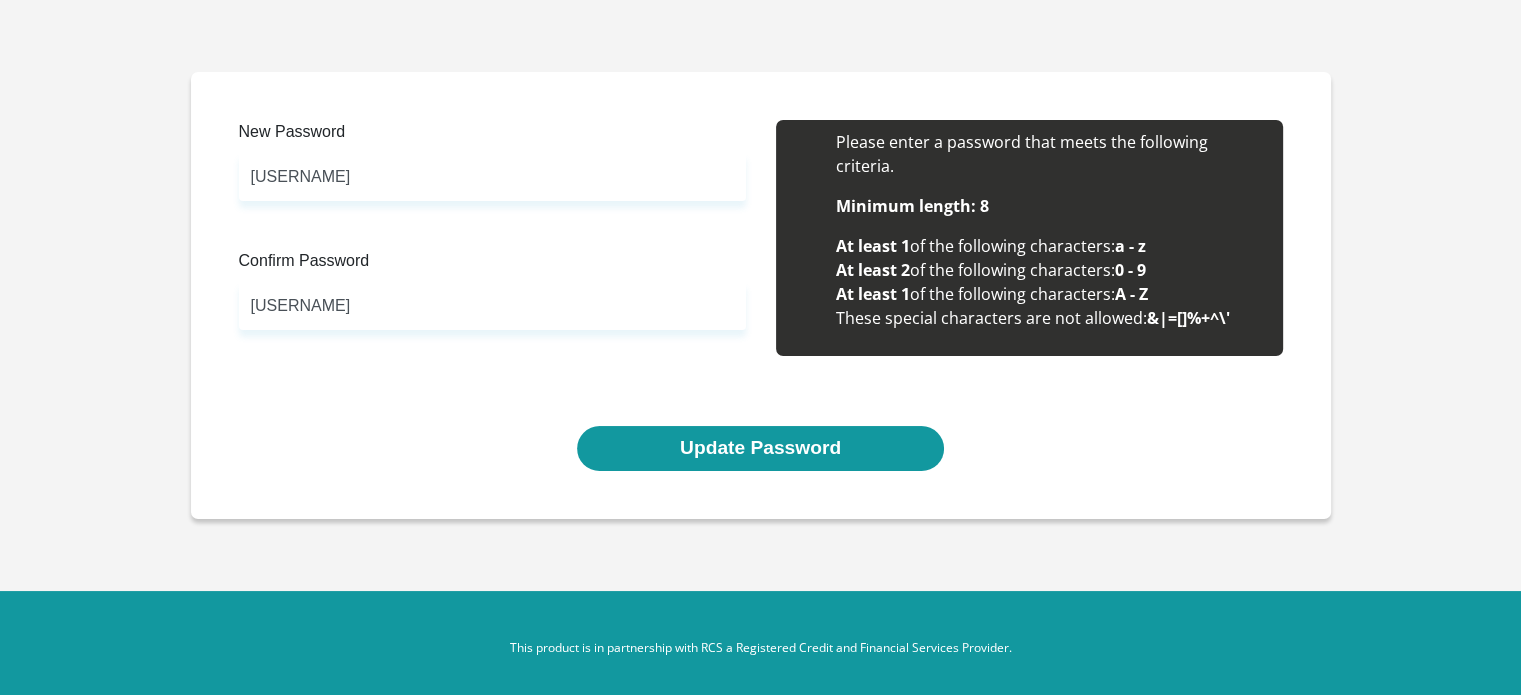 click on "New Password
Nomkhitha123
Please input valid password
Confirm Password
Nomkhitha123
Please input valid password
Please enter a password that meets the following criteria.
Minimum length: 8
At least 1  of the following characters:  a - z
At least 2  of the following characters:  0 - 9 At least 1" at bounding box center [761, 273] 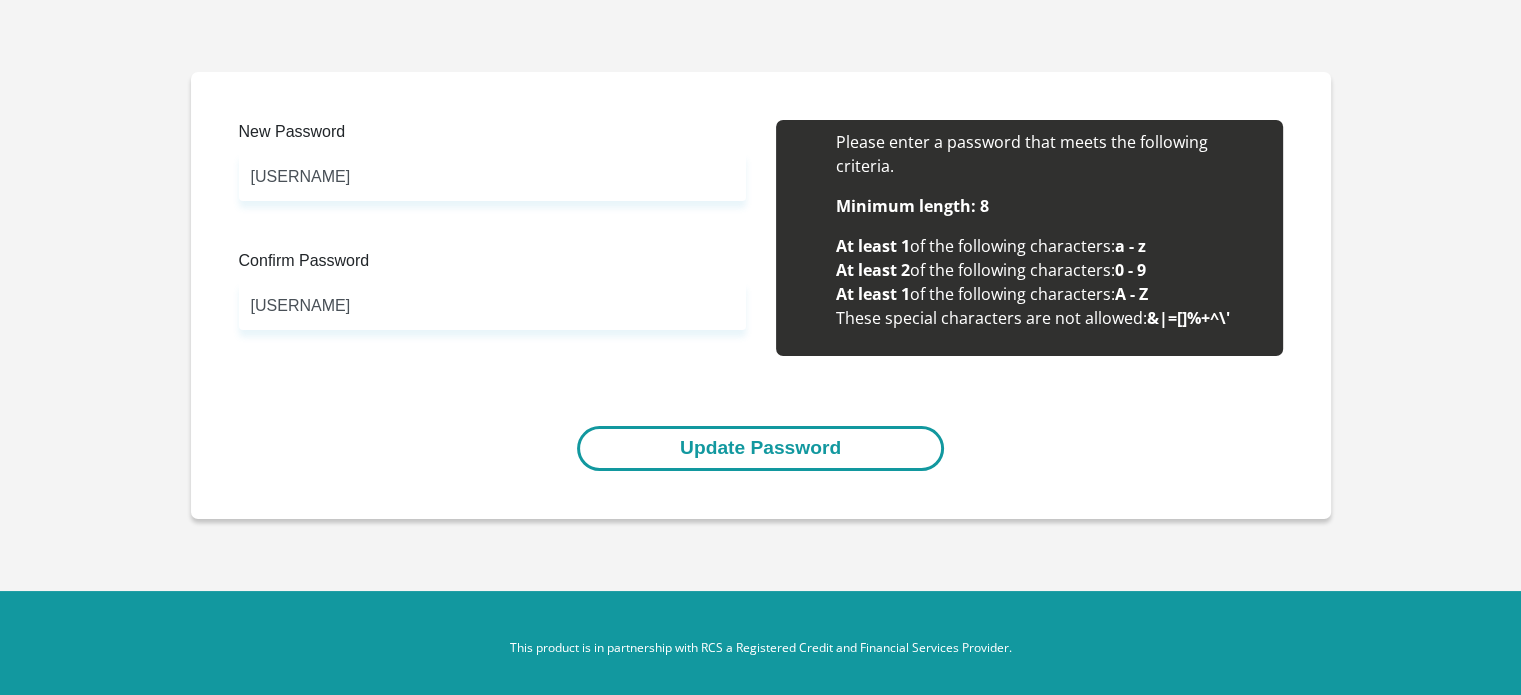 click on "Update Password" at bounding box center [760, 448] 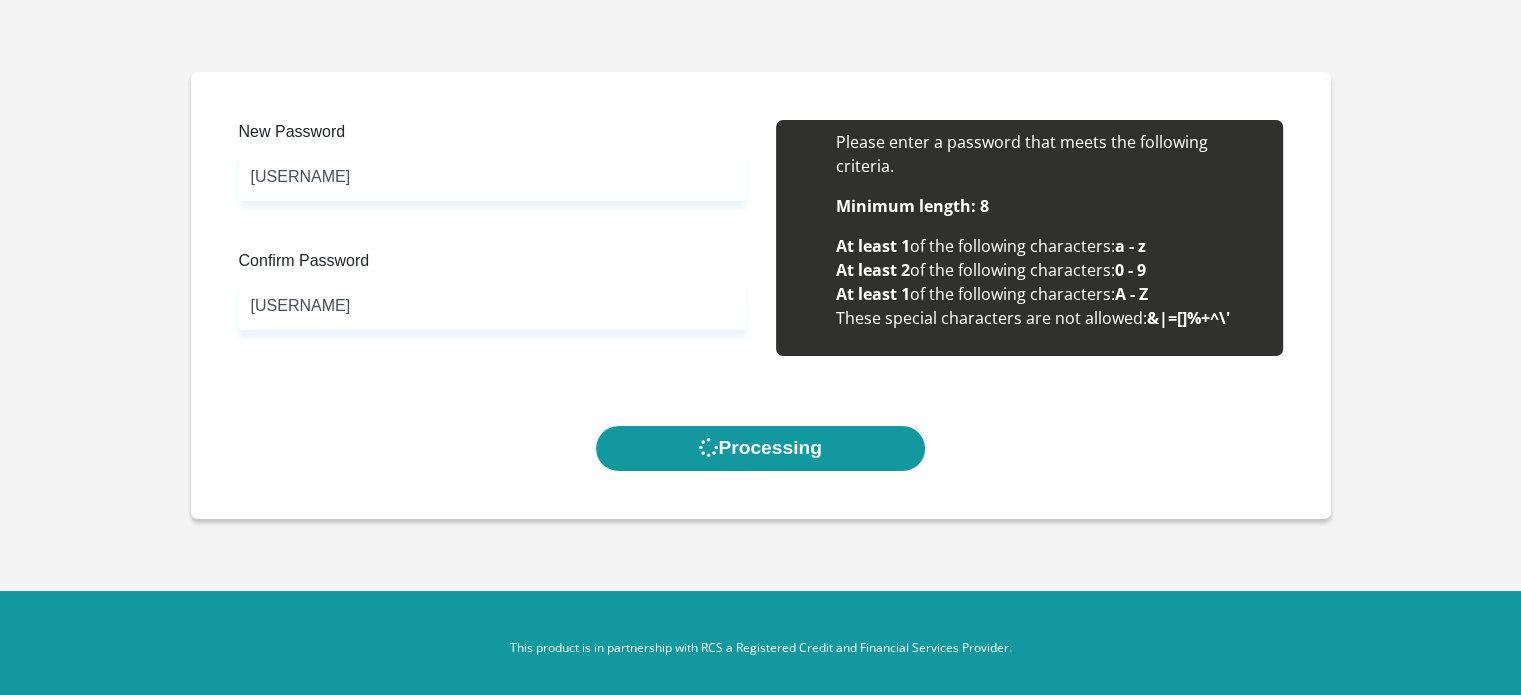 scroll, scrollTop: 0, scrollLeft: 0, axis: both 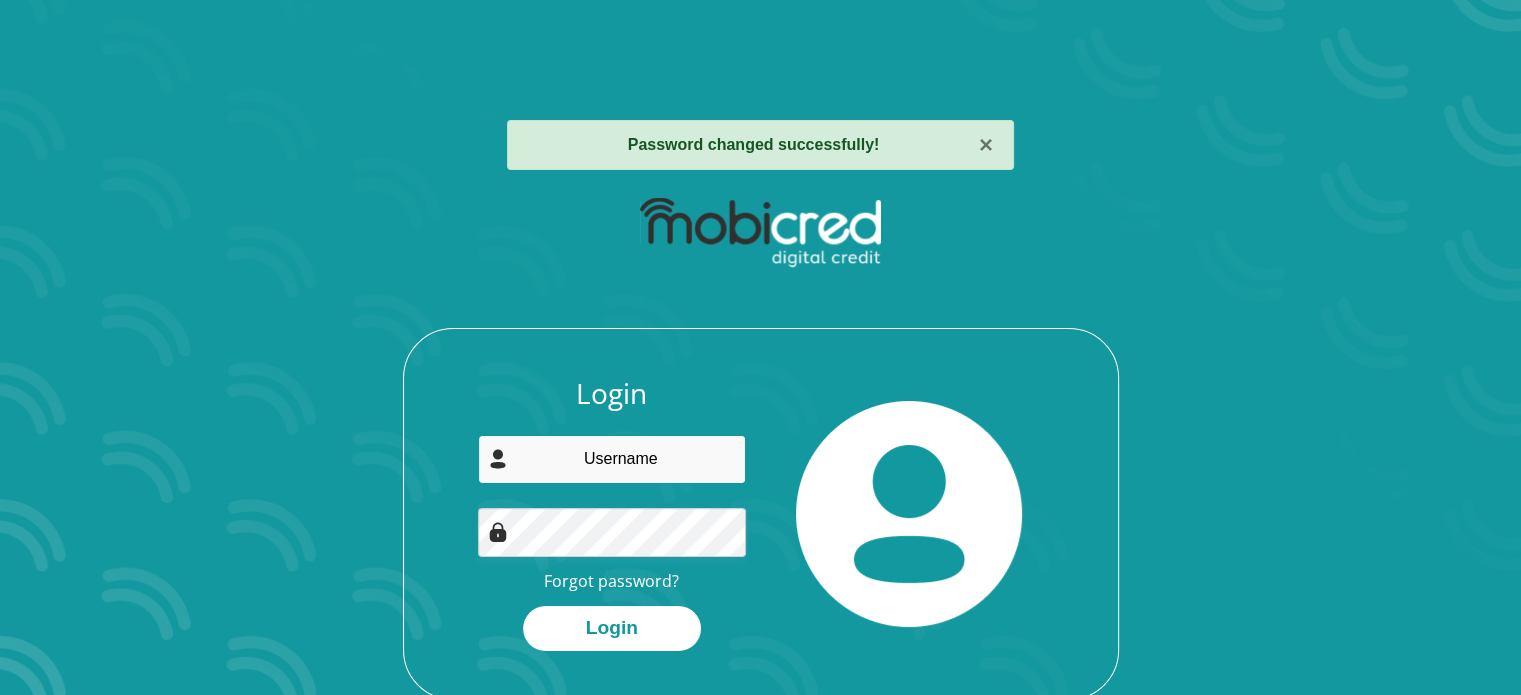 type on "[EMAIL]" 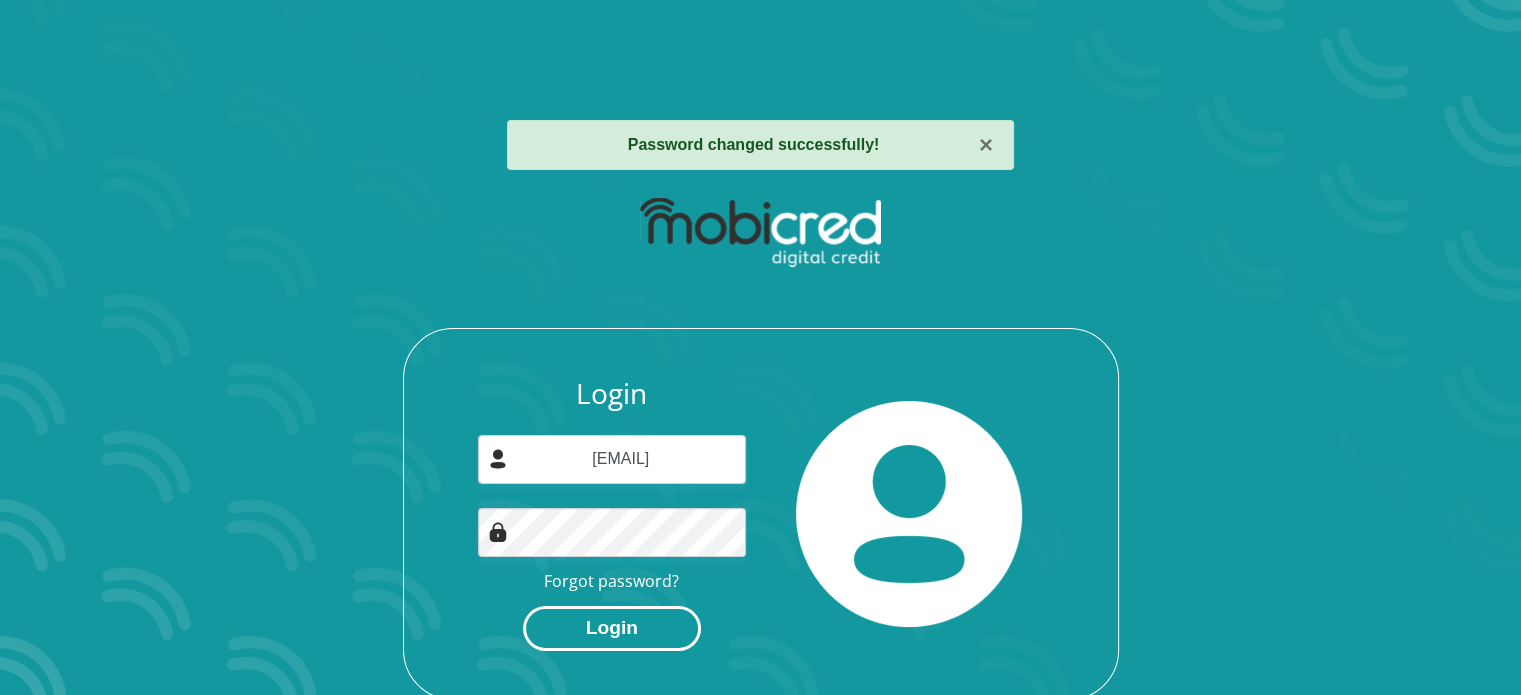 click on "Login" at bounding box center (612, 628) 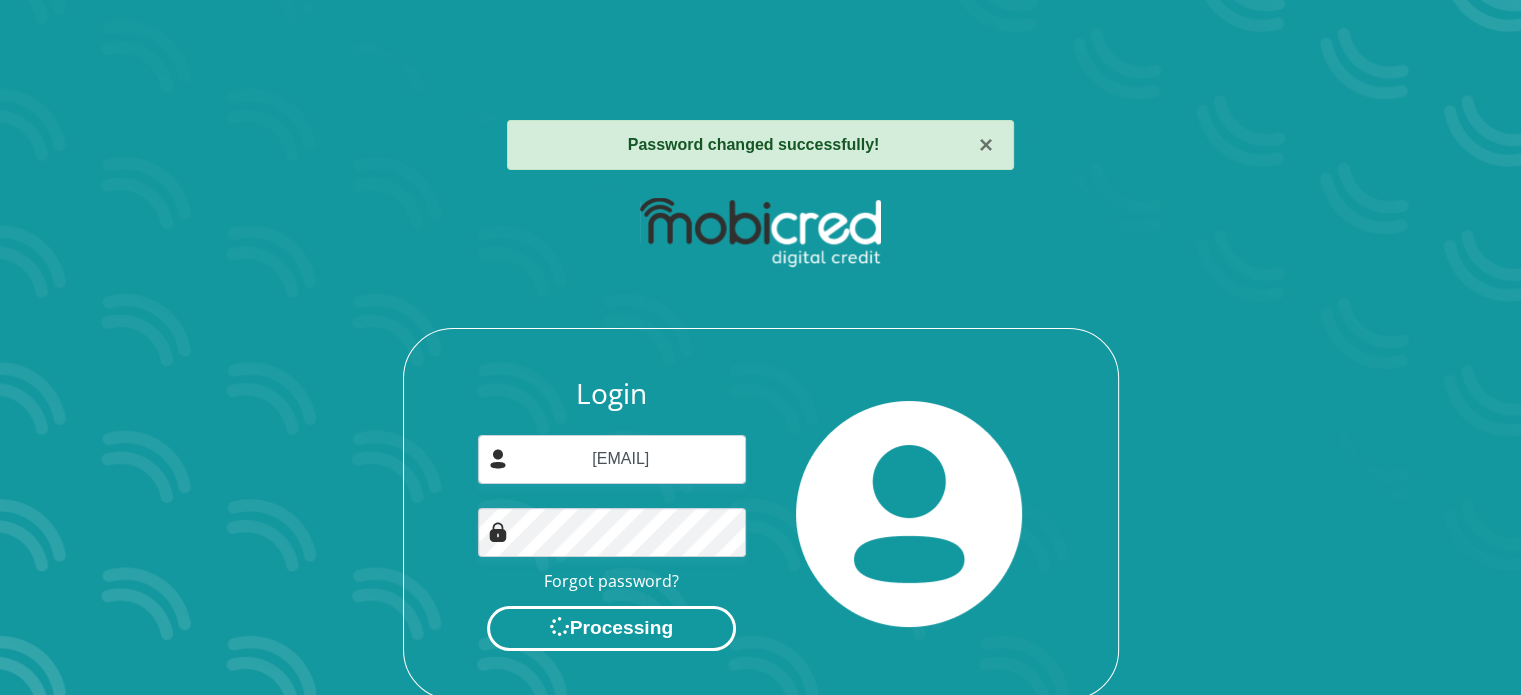 scroll, scrollTop: 0, scrollLeft: 0, axis: both 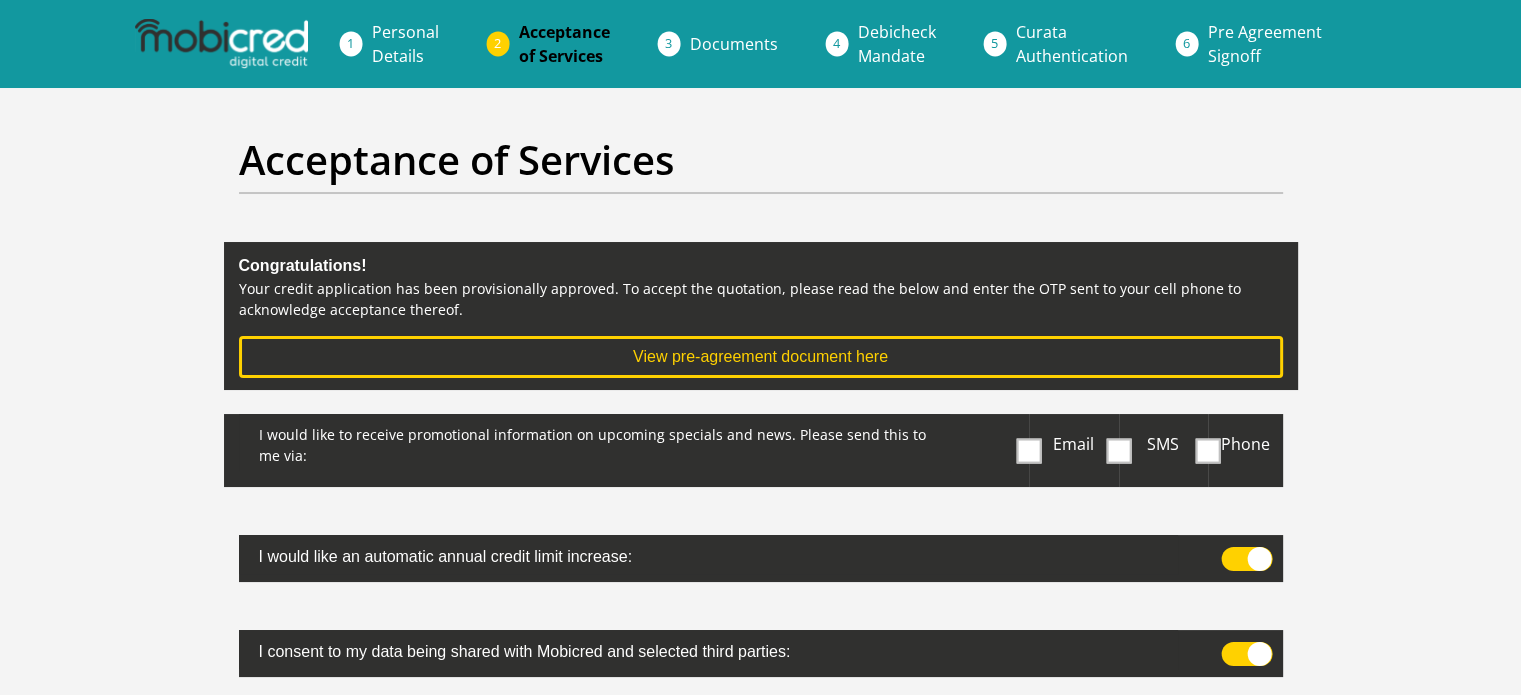 click on "Email" at bounding box center [1074, 450] 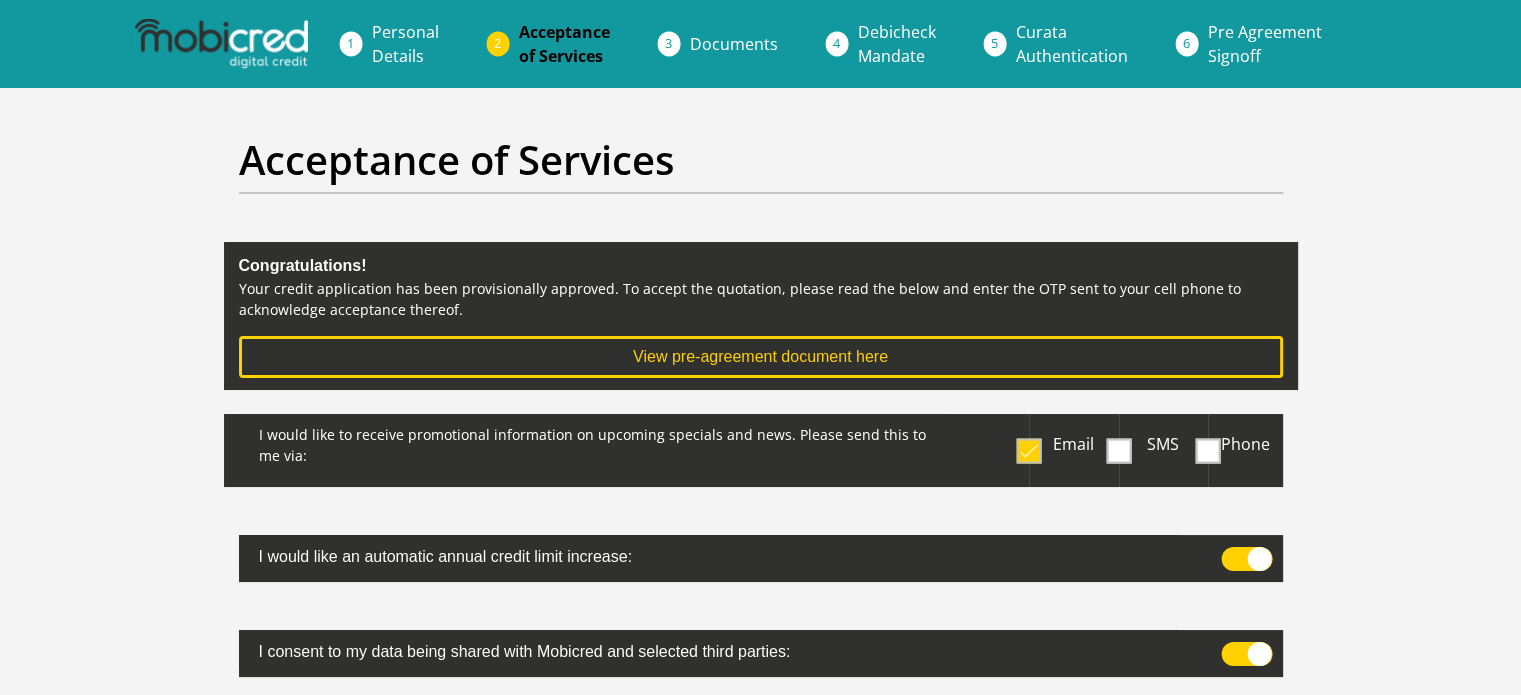 click at bounding box center [1118, 450] 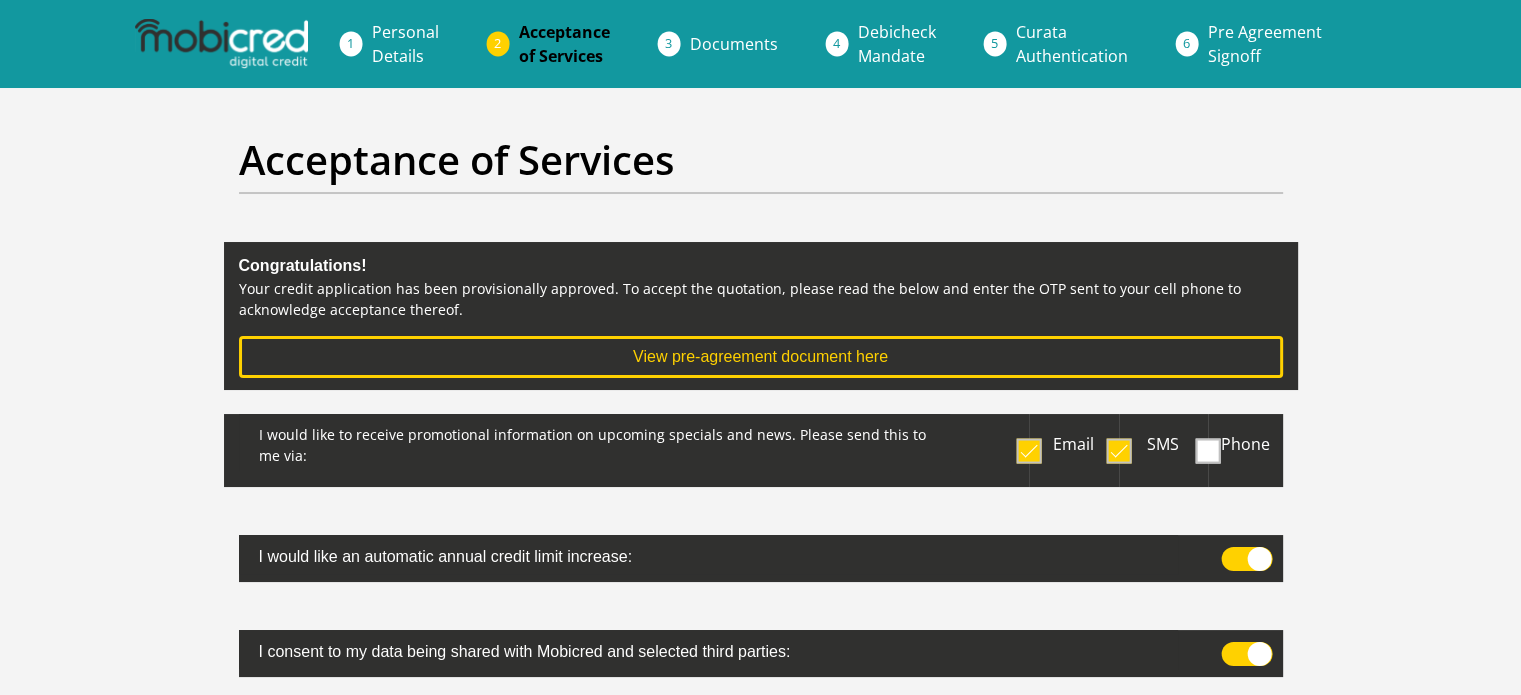 click at bounding box center [1029, 450] 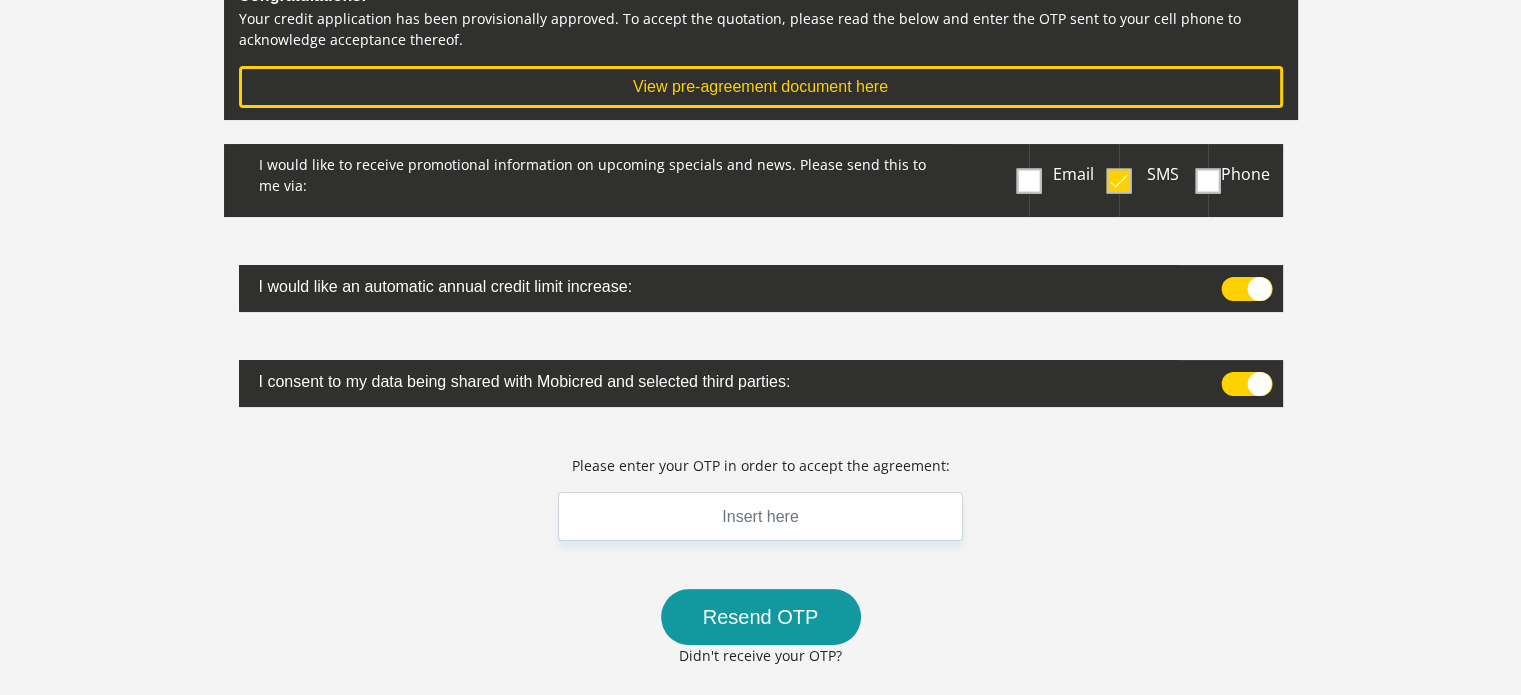scroll, scrollTop: 273, scrollLeft: 0, axis: vertical 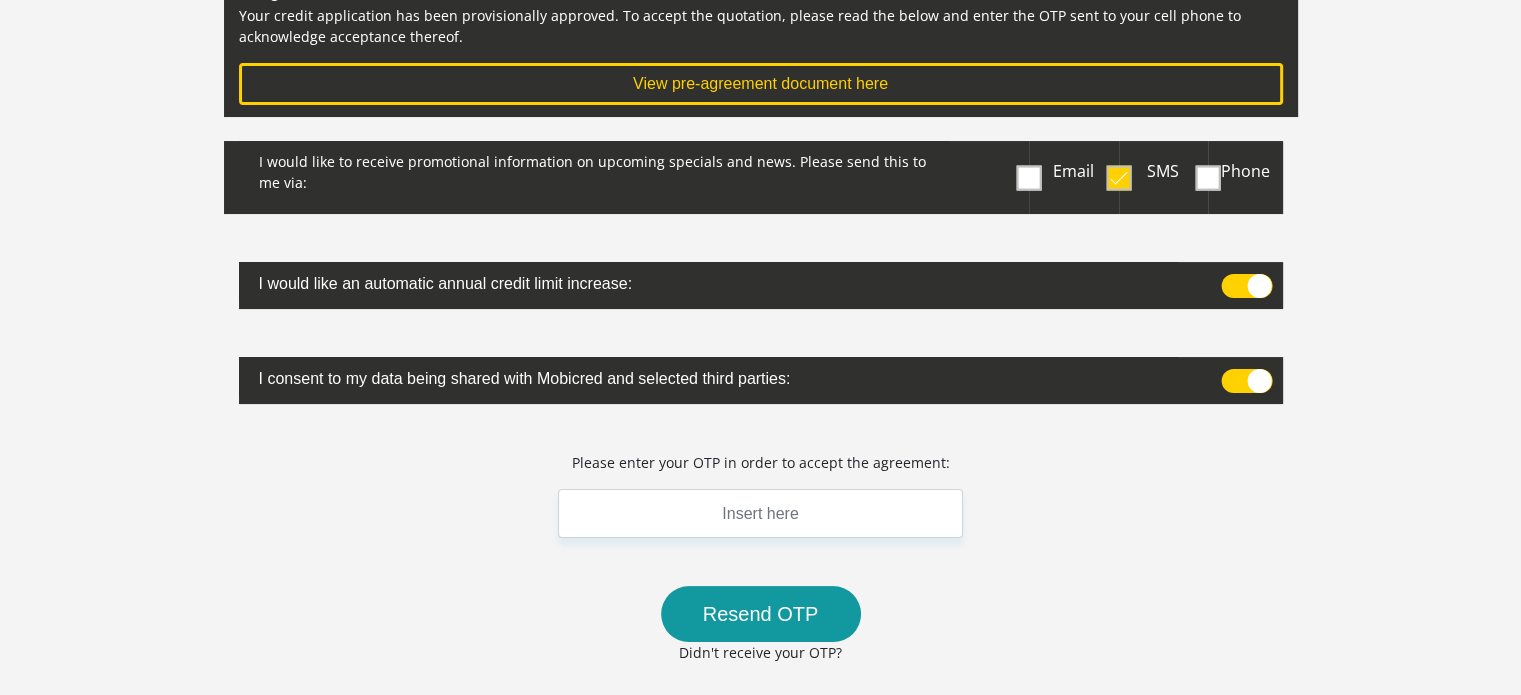 click at bounding box center (1246, 286) 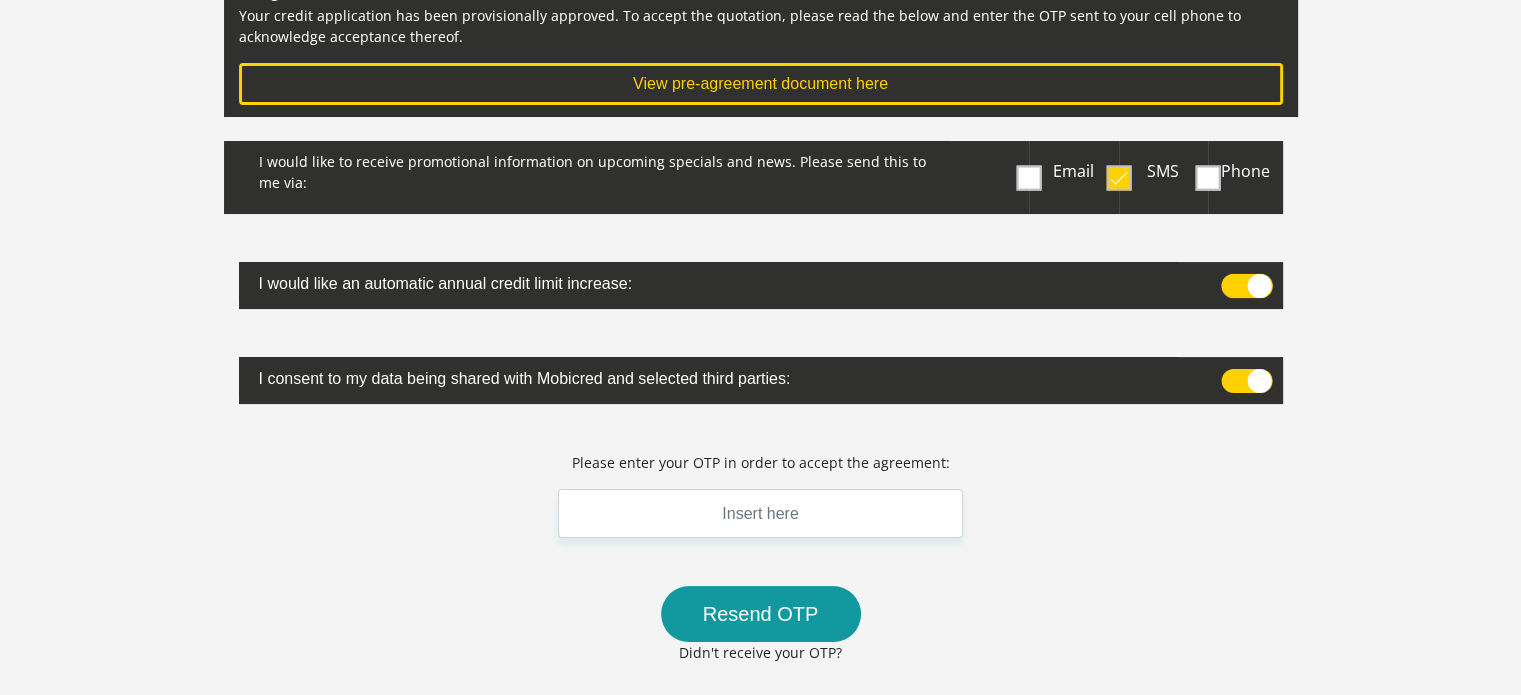 click at bounding box center [1230, 279] 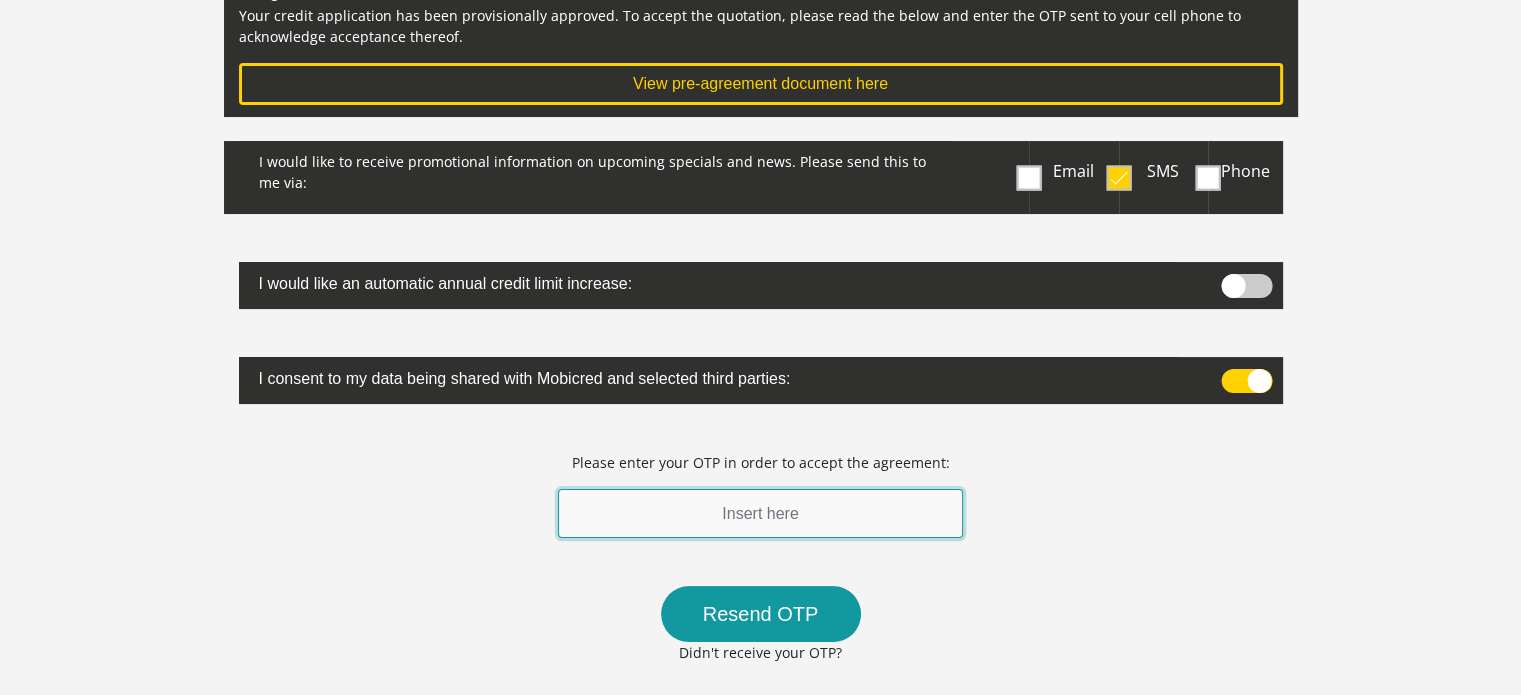 click at bounding box center [761, 513] 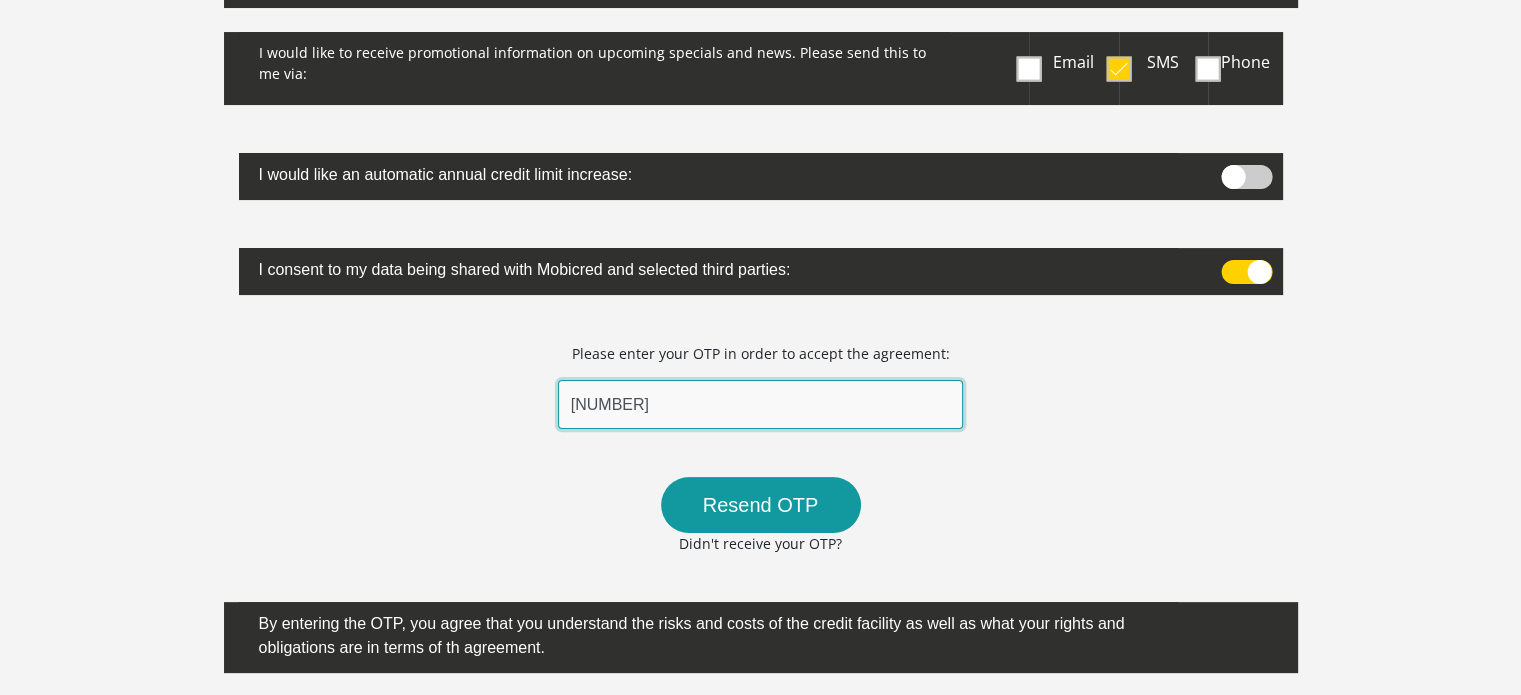 scroll, scrollTop: 400, scrollLeft: 0, axis: vertical 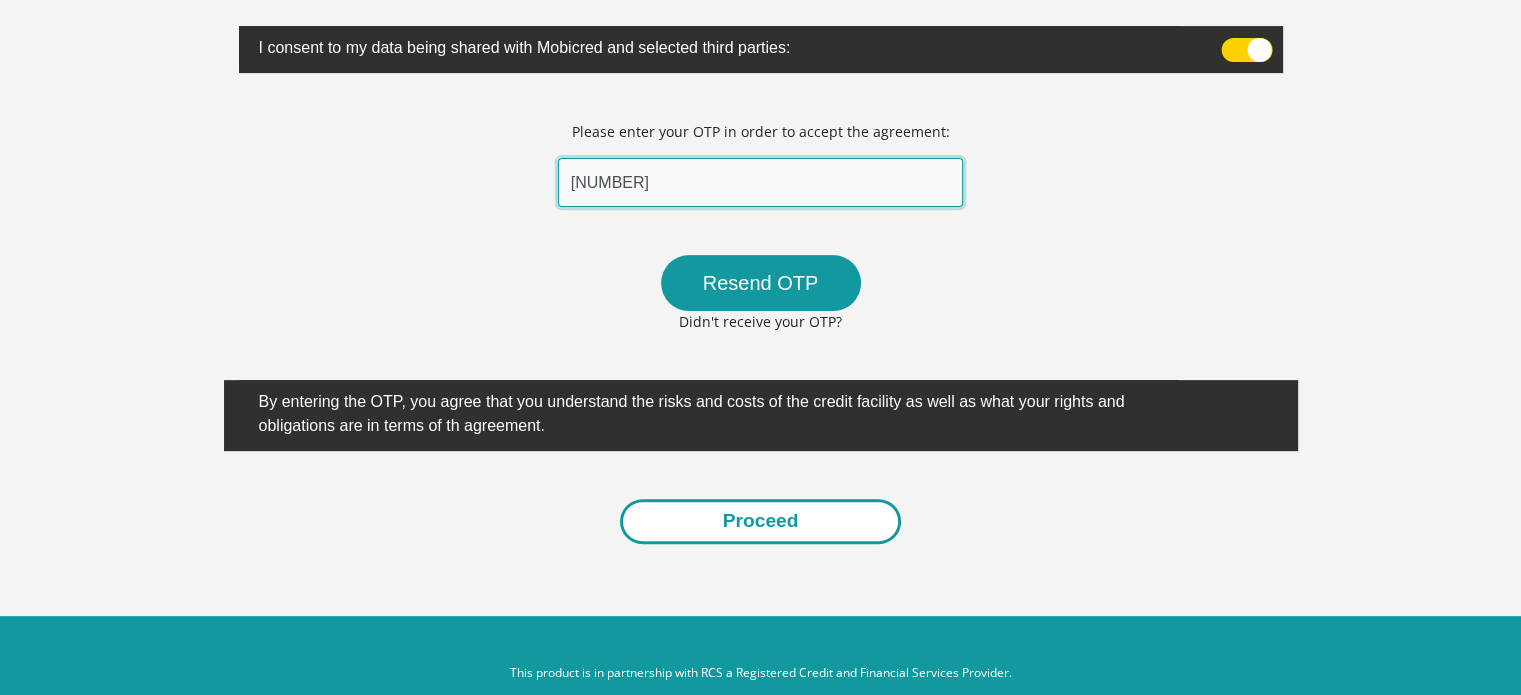 type on "195275" 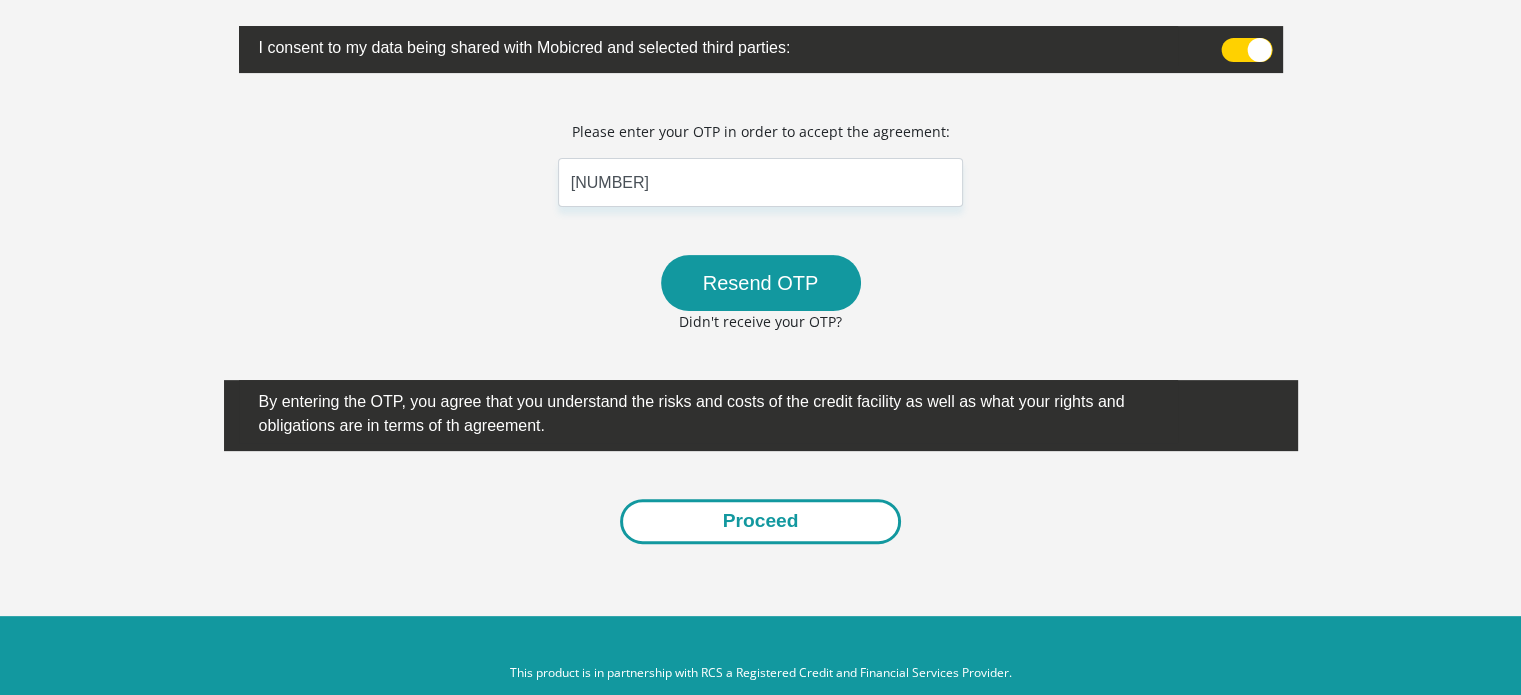 click on "Proceed" at bounding box center (761, 521) 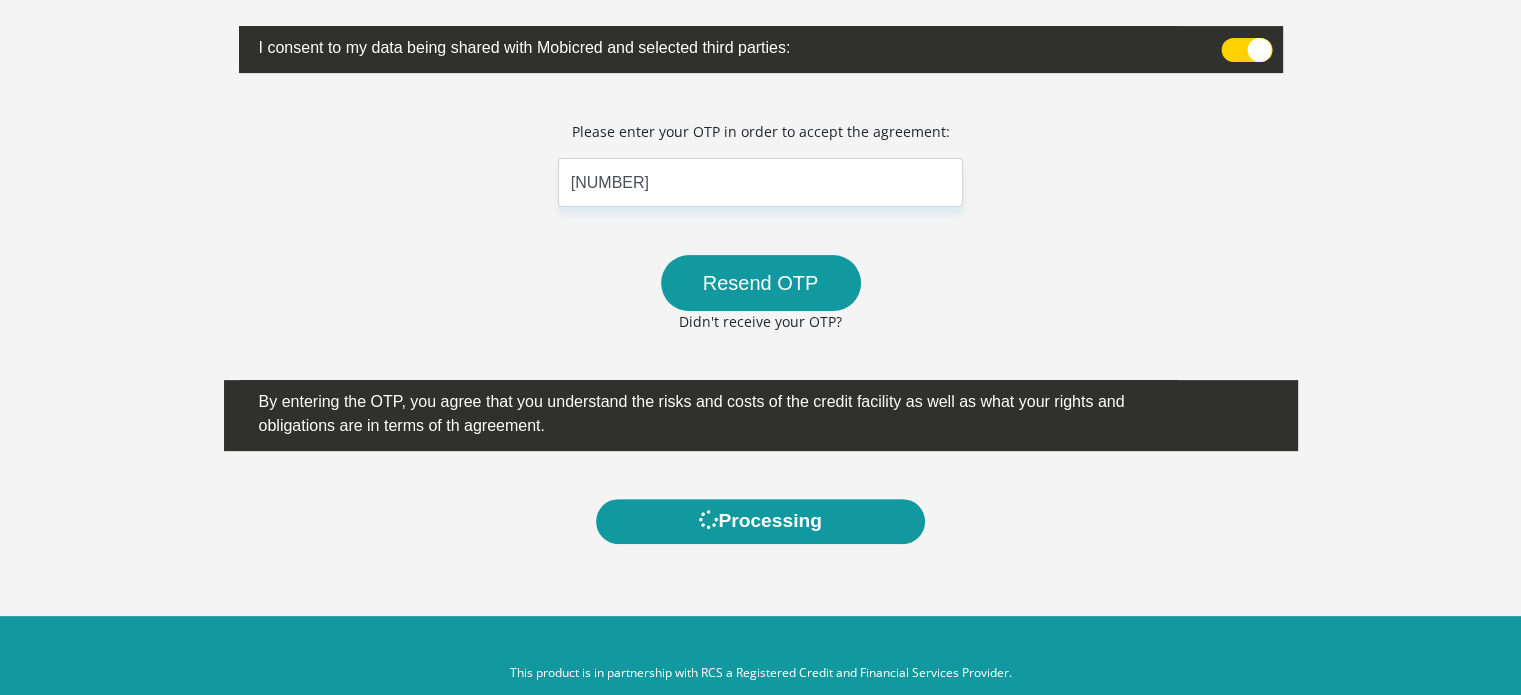 scroll, scrollTop: 0, scrollLeft: 0, axis: both 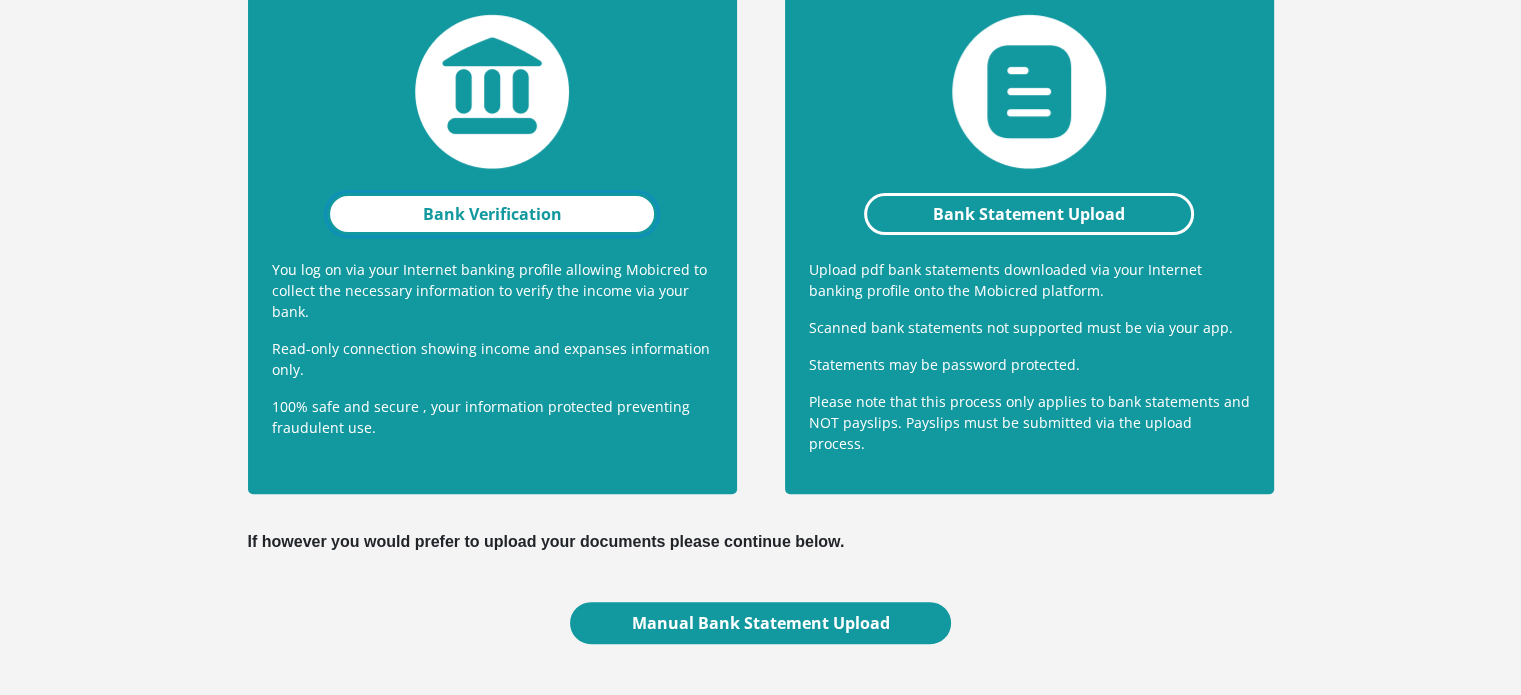 click on "Bank Verification" at bounding box center [492, 214] 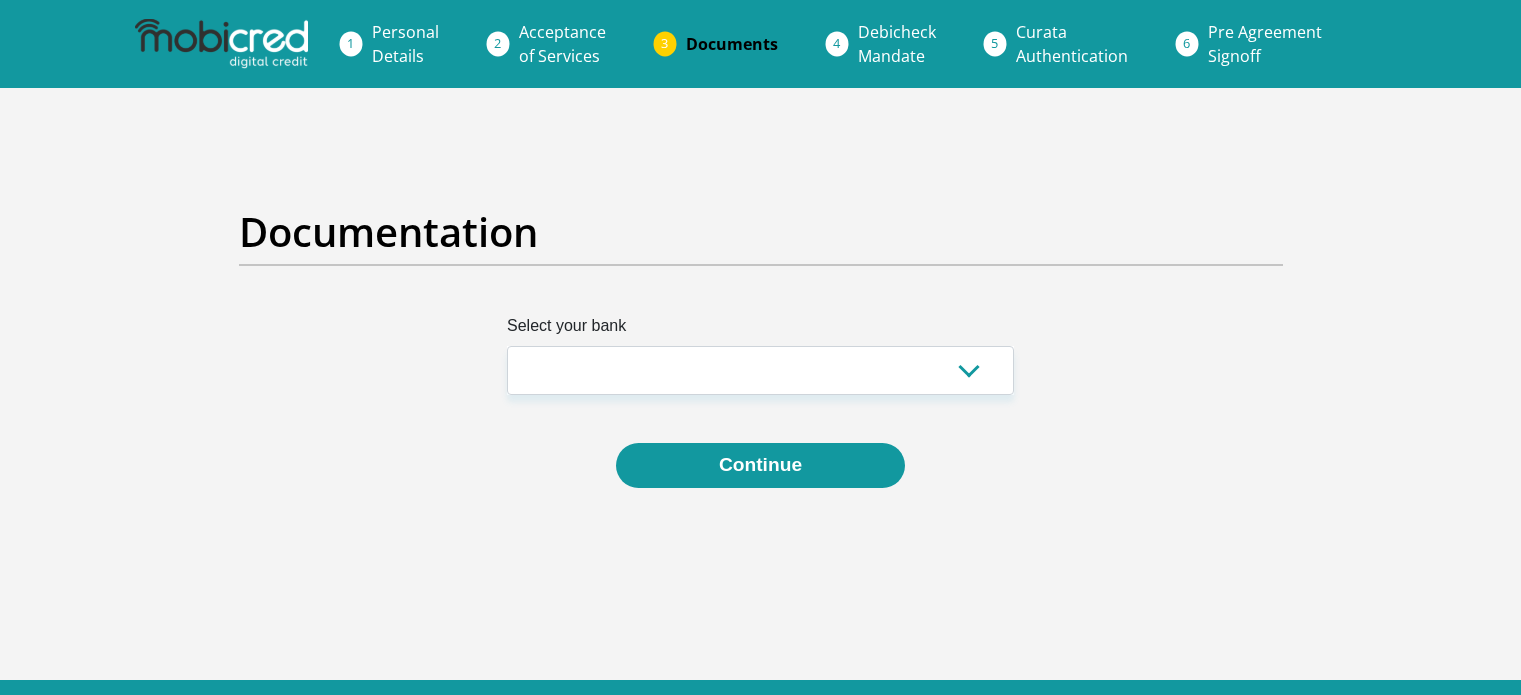scroll, scrollTop: 0, scrollLeft: 0, axis: both 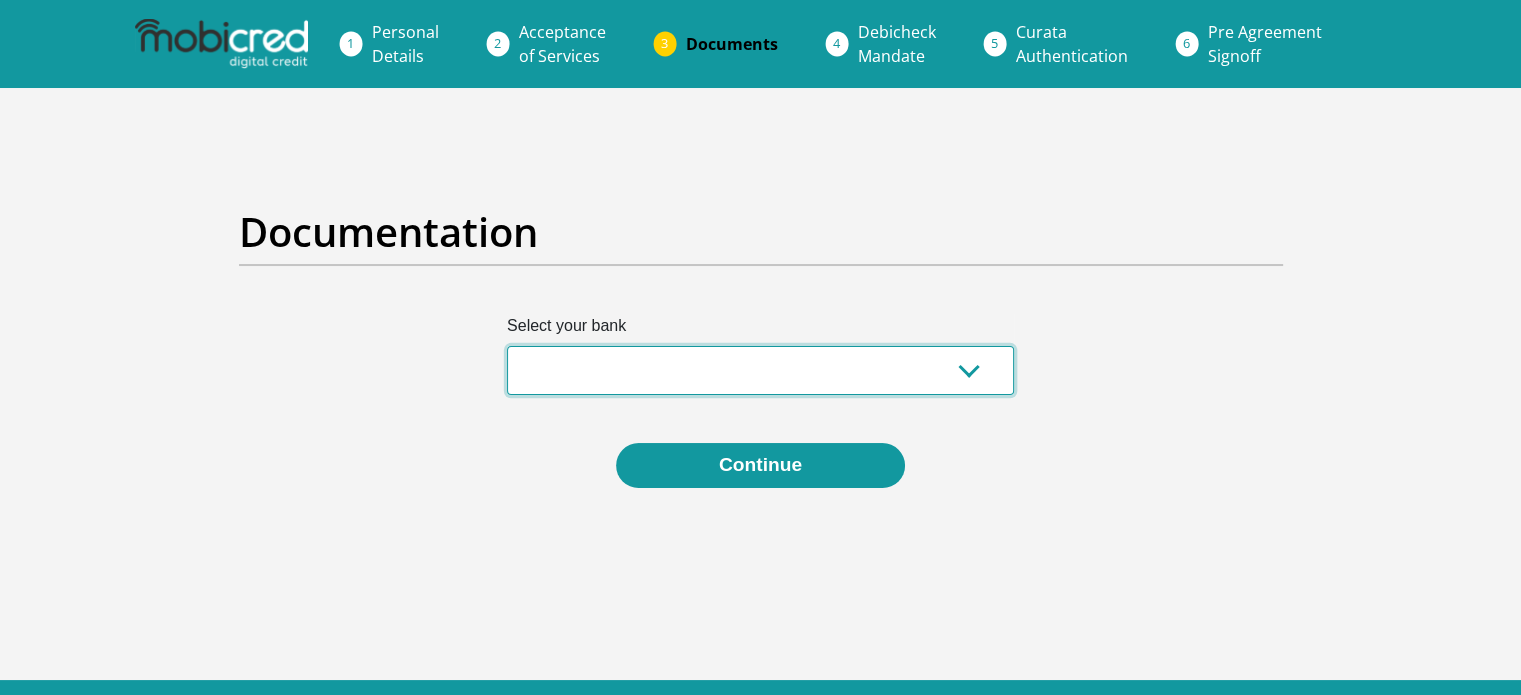 click on "Absa
Capitec Bank
Discovery Bank
First National Bank
Nedbank
Standard Bank
TymeBank" at bounding box center [760, 370] 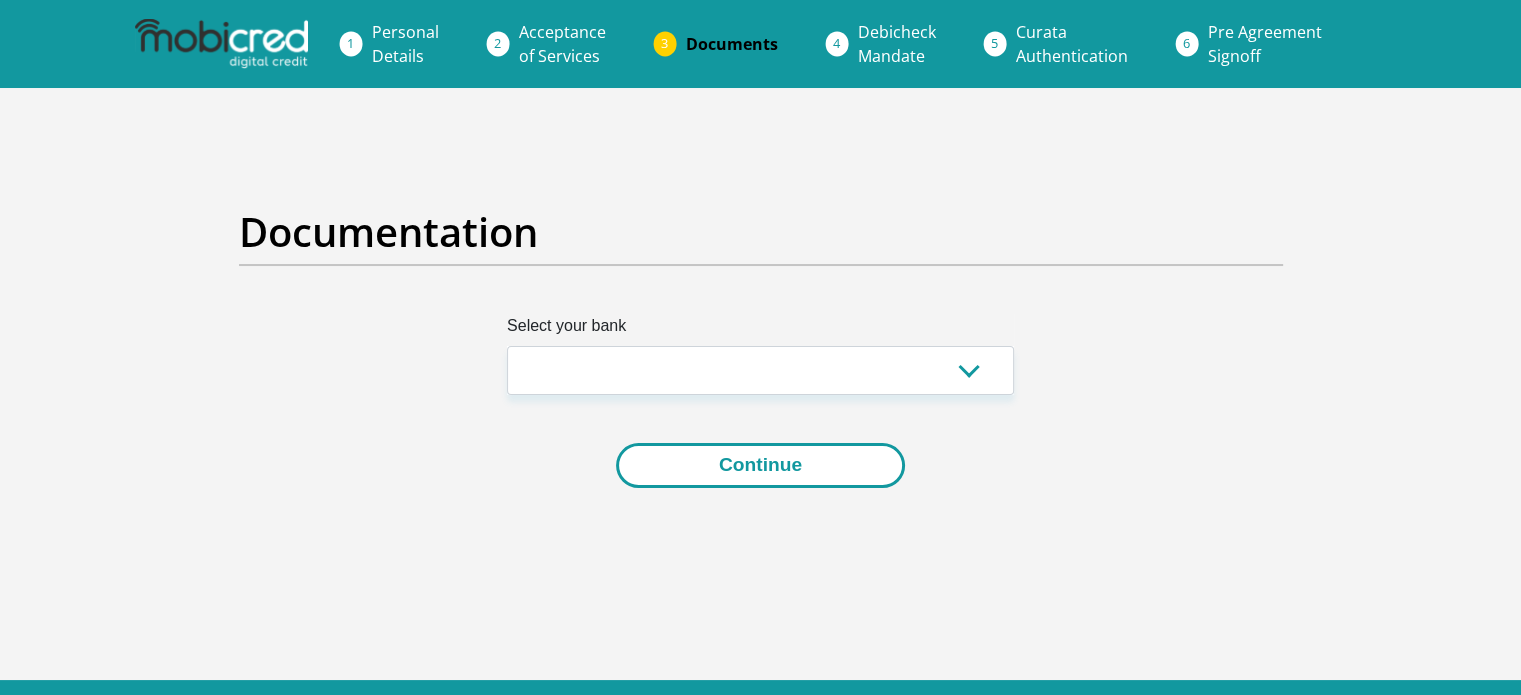 click on "Continue" at bounding box center [760, 465] 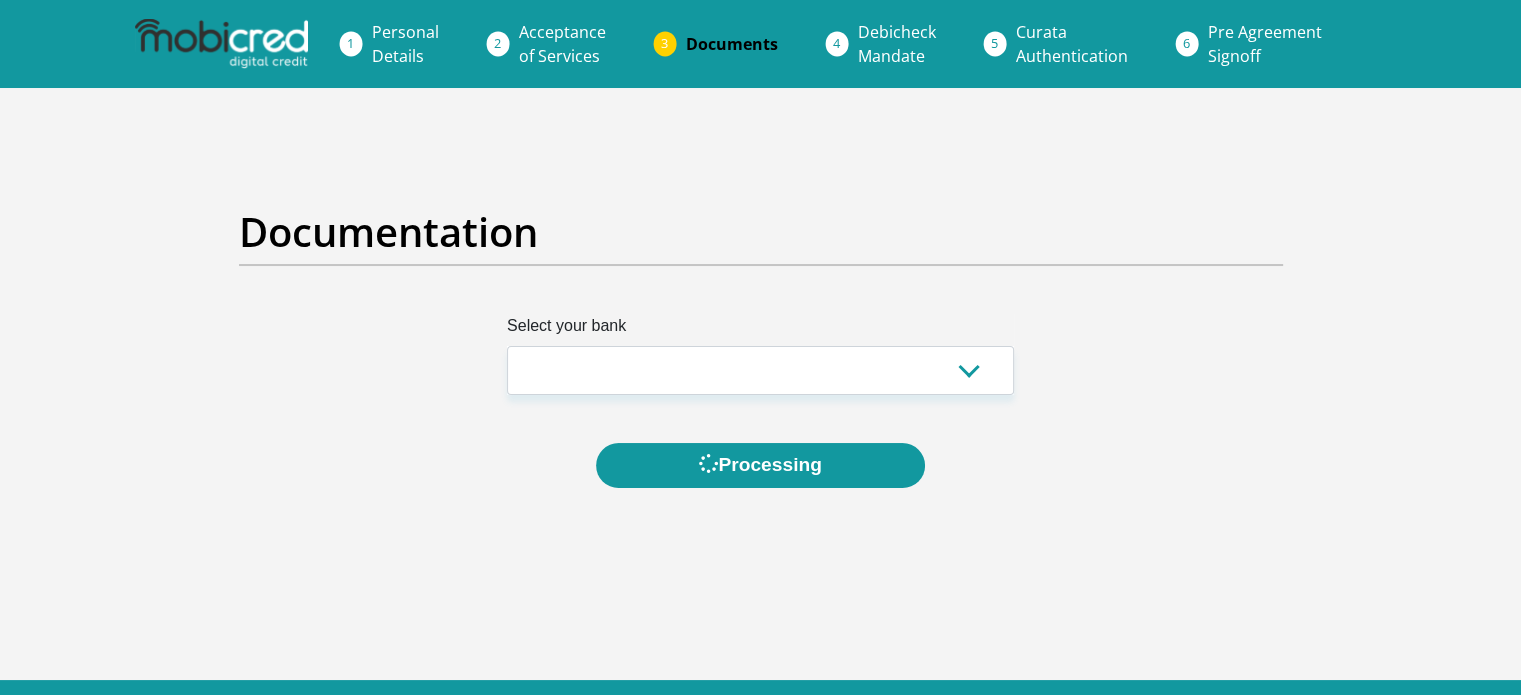 scroll, scrollTop: 0, scrollLeft: 0, axis: both 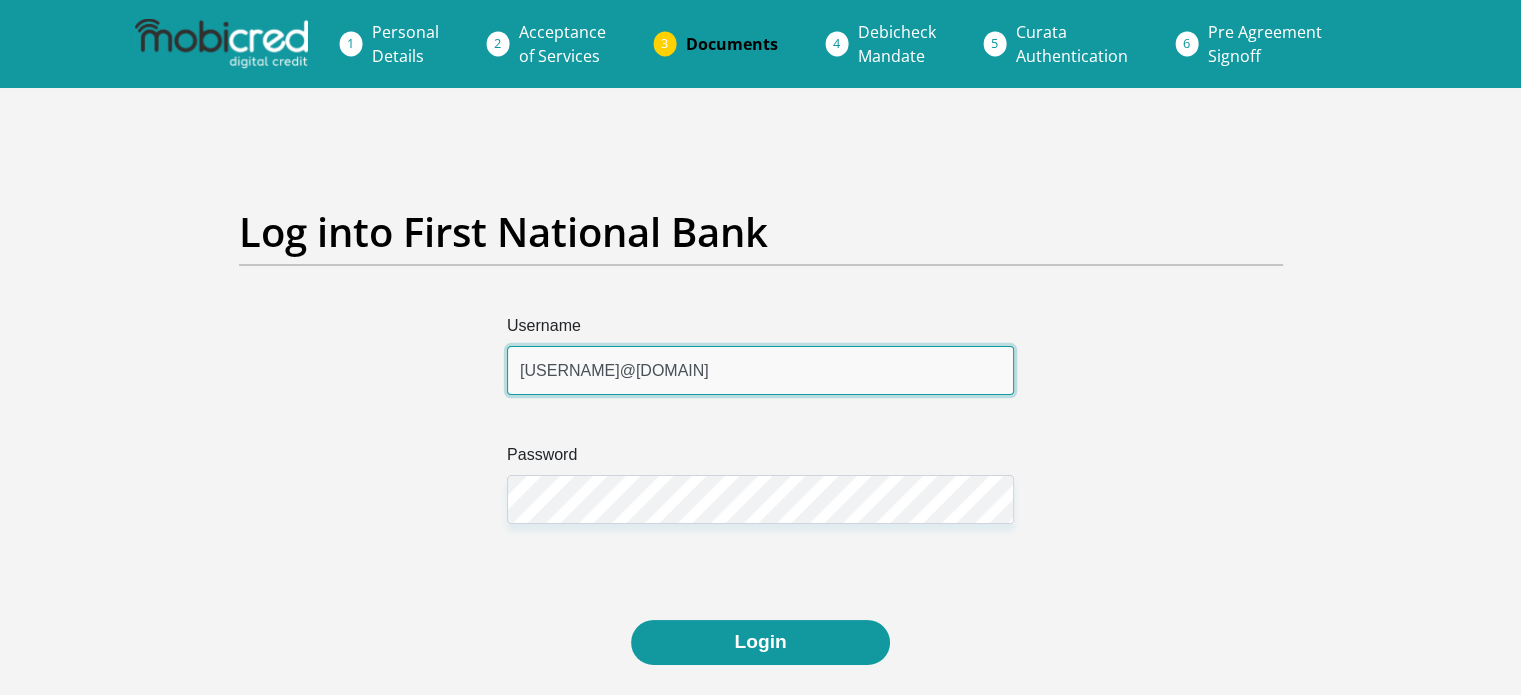 drag, startPoint x: 749, startPoint y: 387, endPoint x: 374, endPoint y: 371, distance: 375.3412 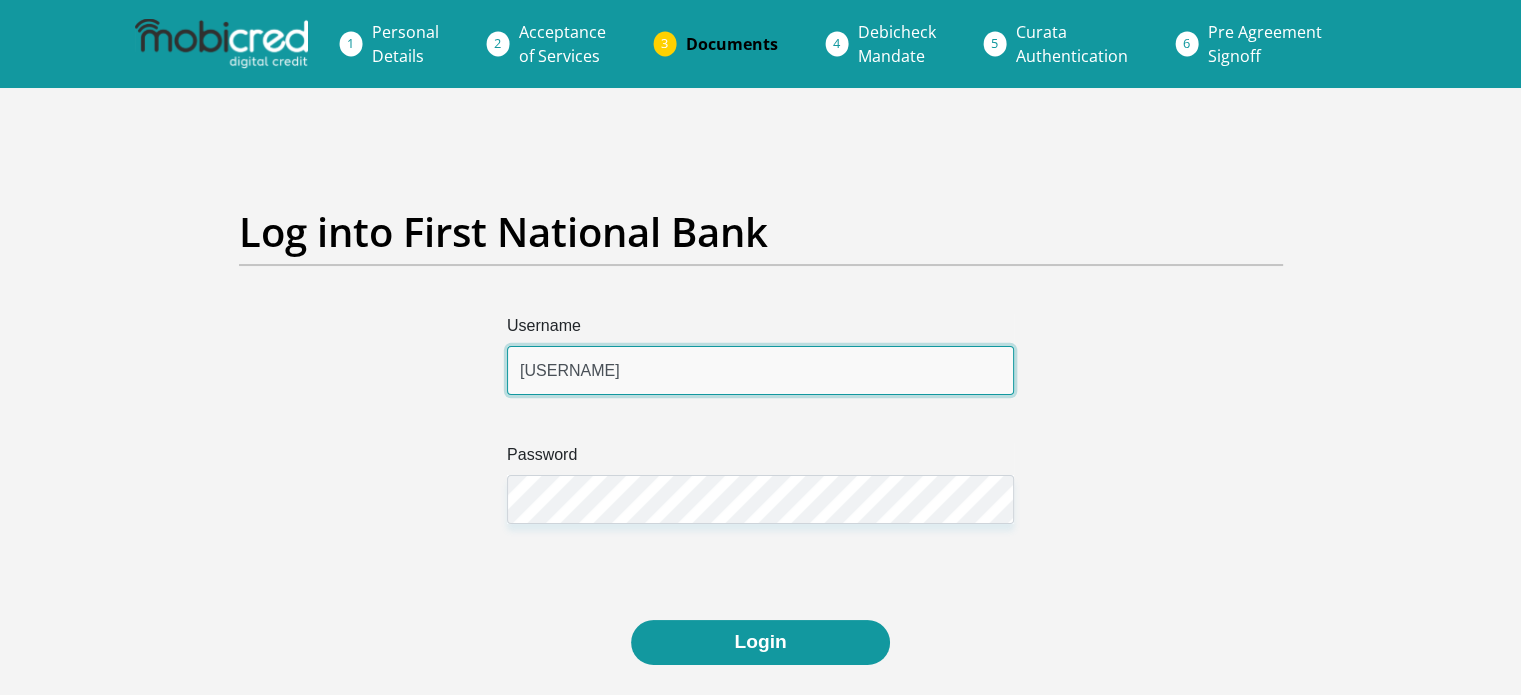 type on "Nikitak97" 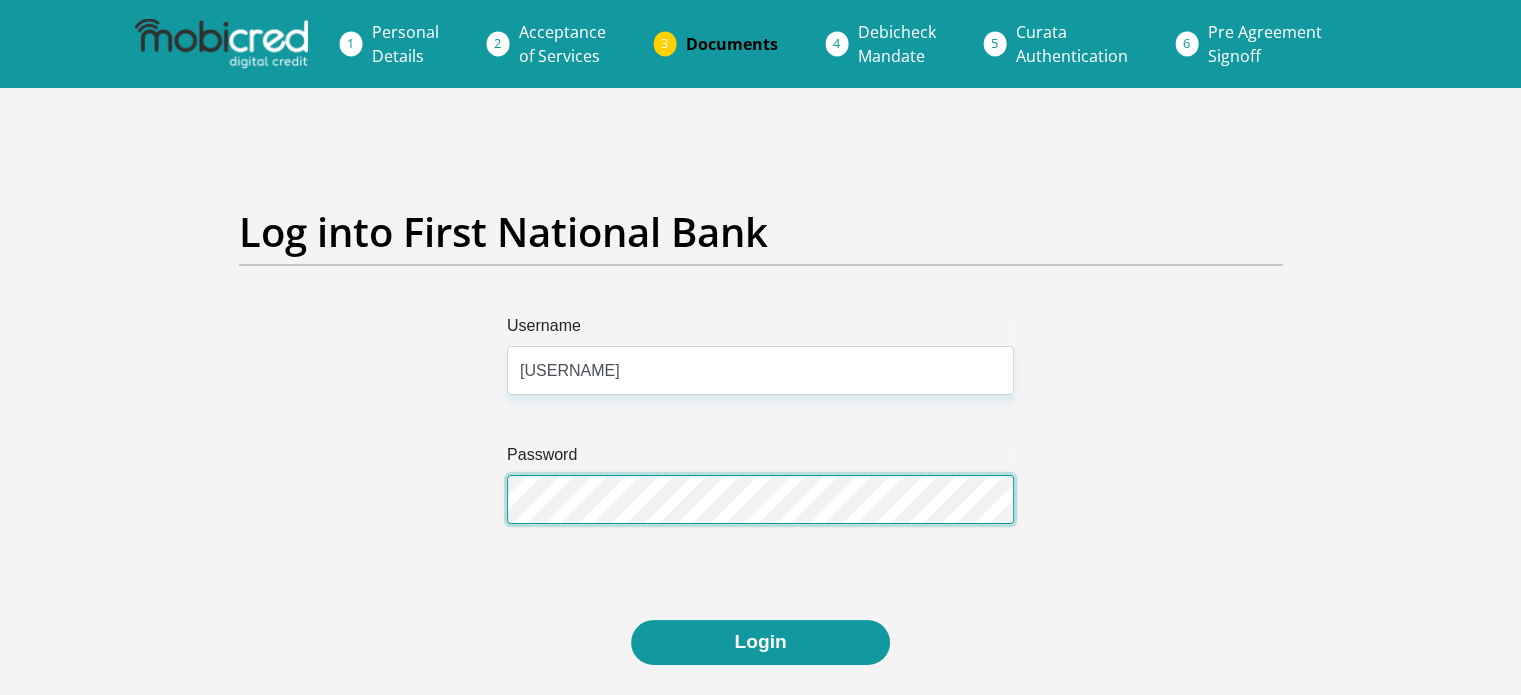 click on "Username
Nikitak97
Password" at bounding box center [761, 467] 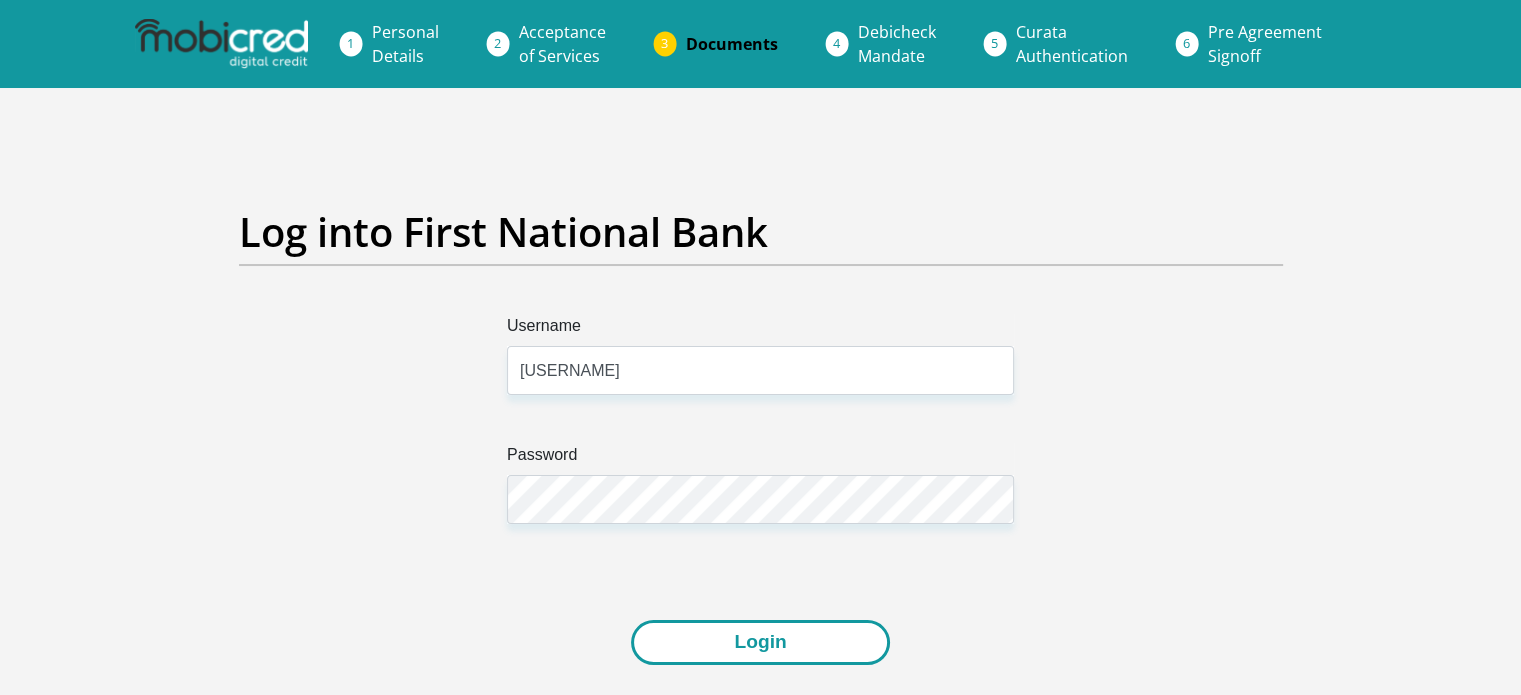 click on "Login" at bounding box center (760, 642) 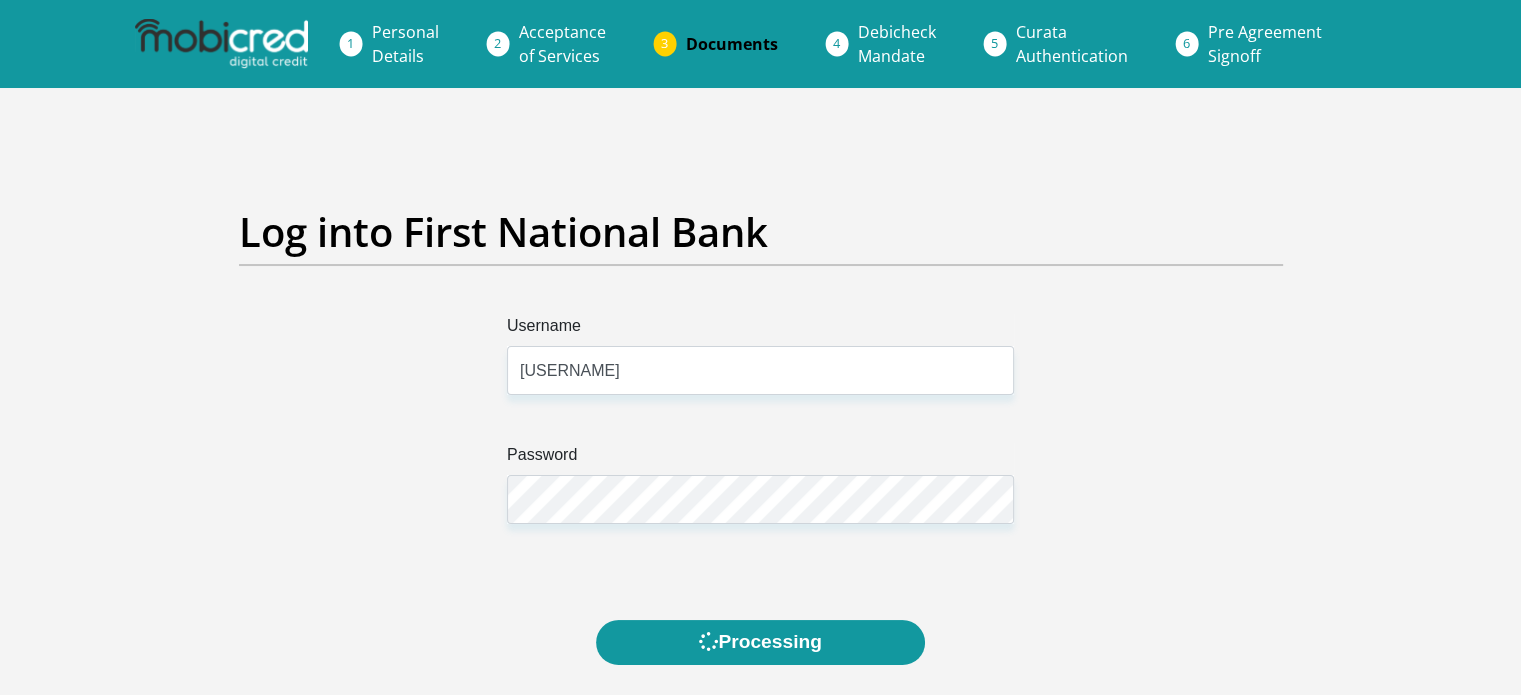 scroll, scrollTop: 0, scrollLeft: 0, axis: both 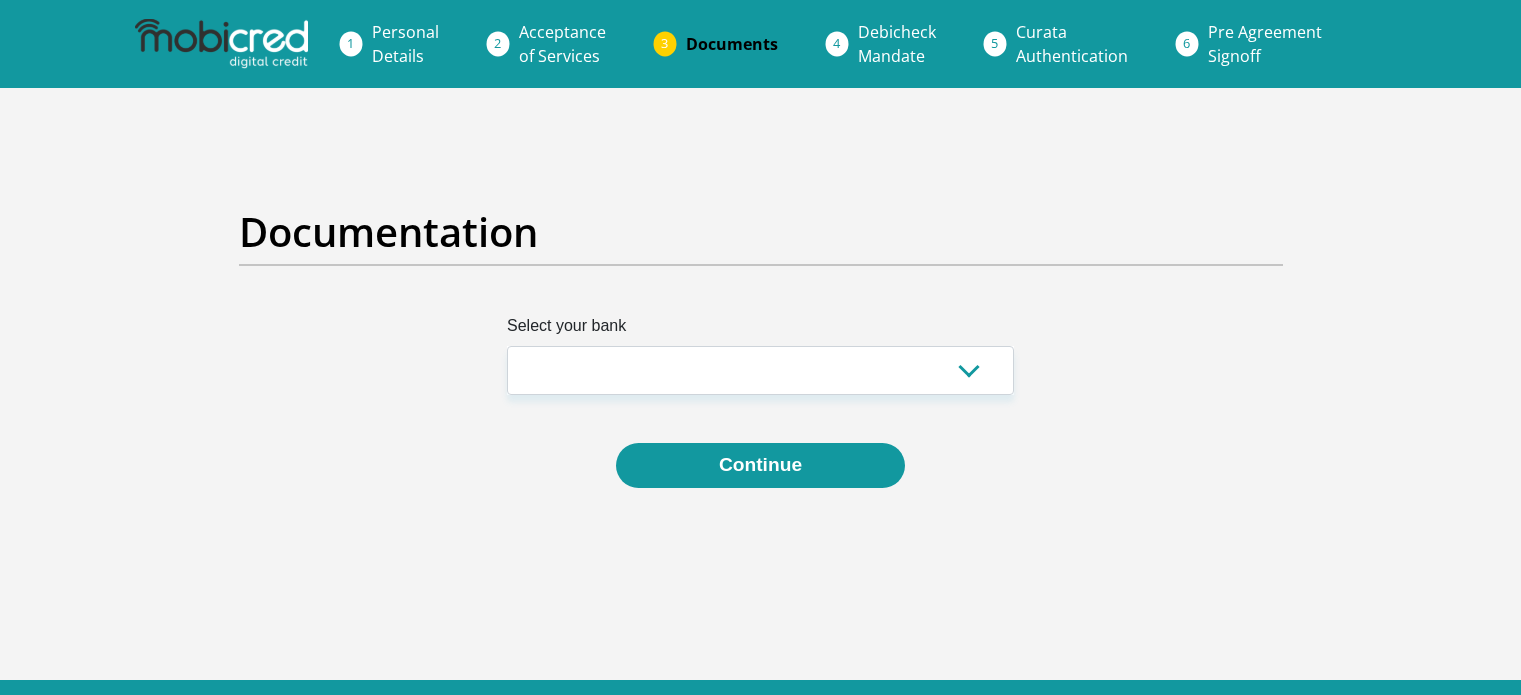 select on "{"id":"1","title":"First National Bank","institution":"Rand Merchant Bank","alias":"fnb","country":"[COUNTRY]","branch_code":250655,"login_fields":[{"title":"Username","name":"field1","placeholder":"[USERNAME]"},{"title":"Password","name":"field2","placeholder":"[PASSWORD]"}]}" 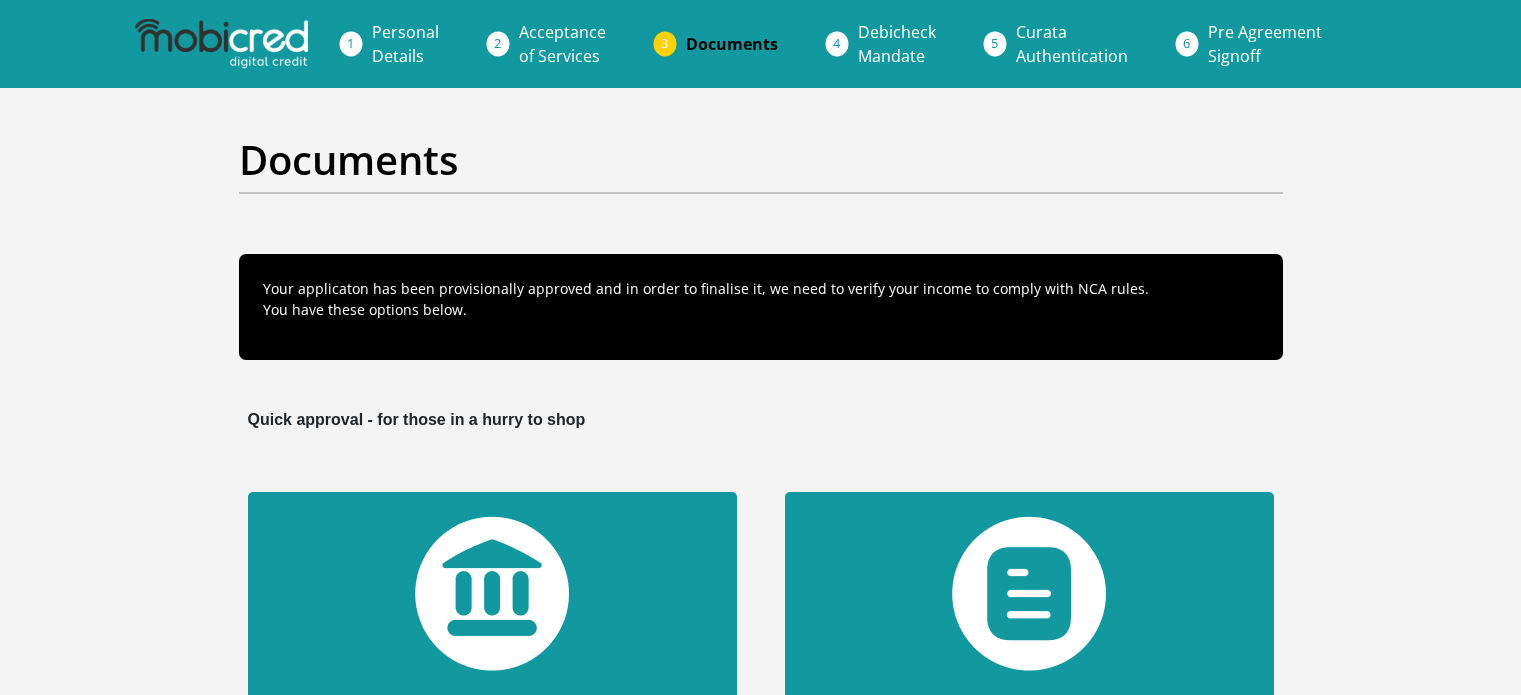 scroll, scrollTop: 502, scrollLeft: 0, axis: vertical 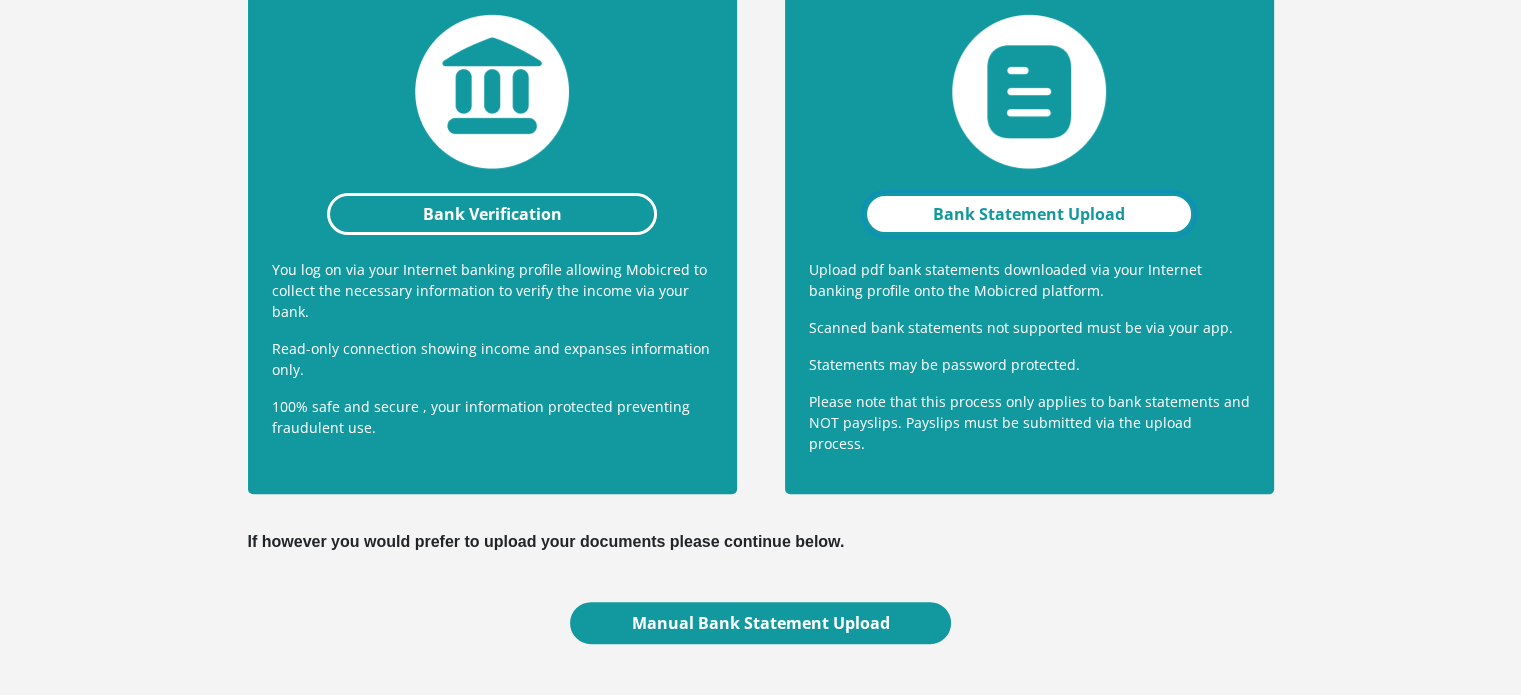 click on "Bank Statement Upload" at bounding box center (1029, 214) 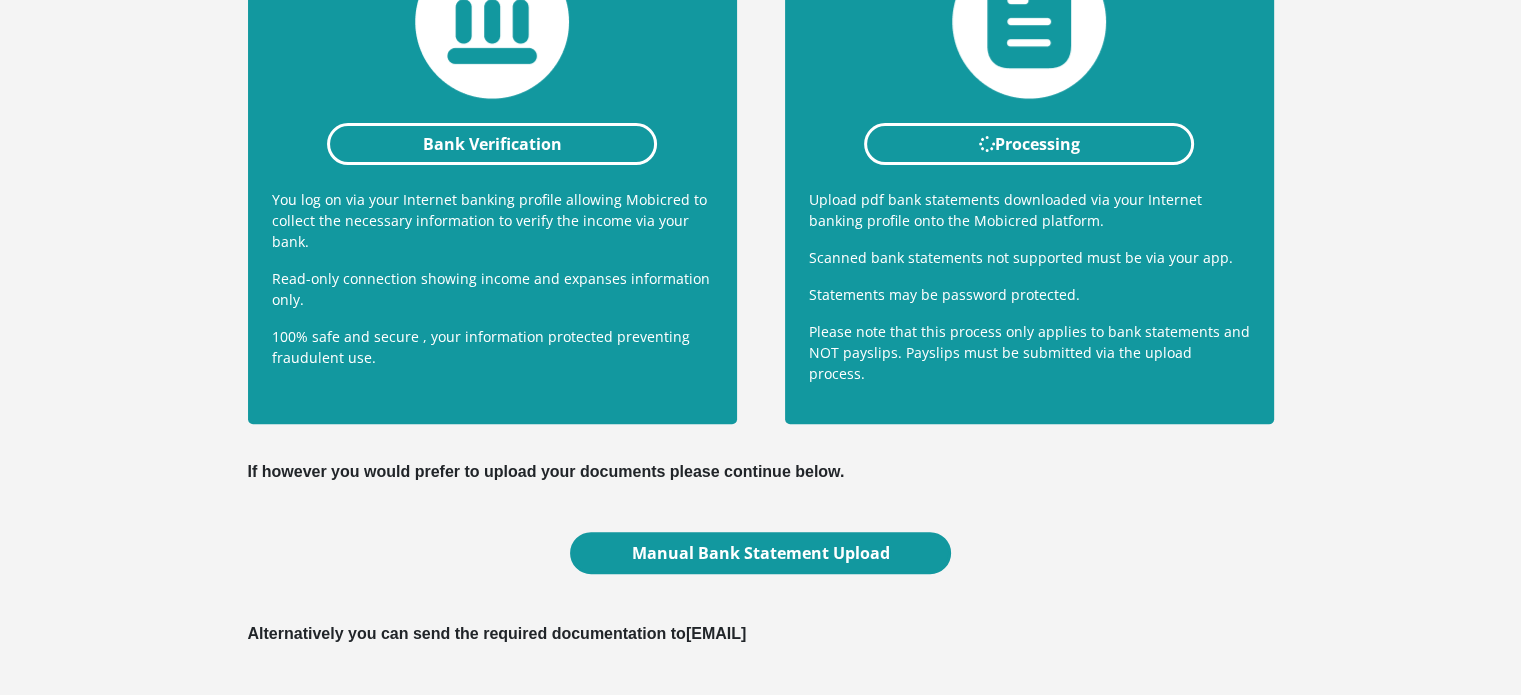 scroll, scrollTop: 594, scrollLeft: 0, axis: vertical 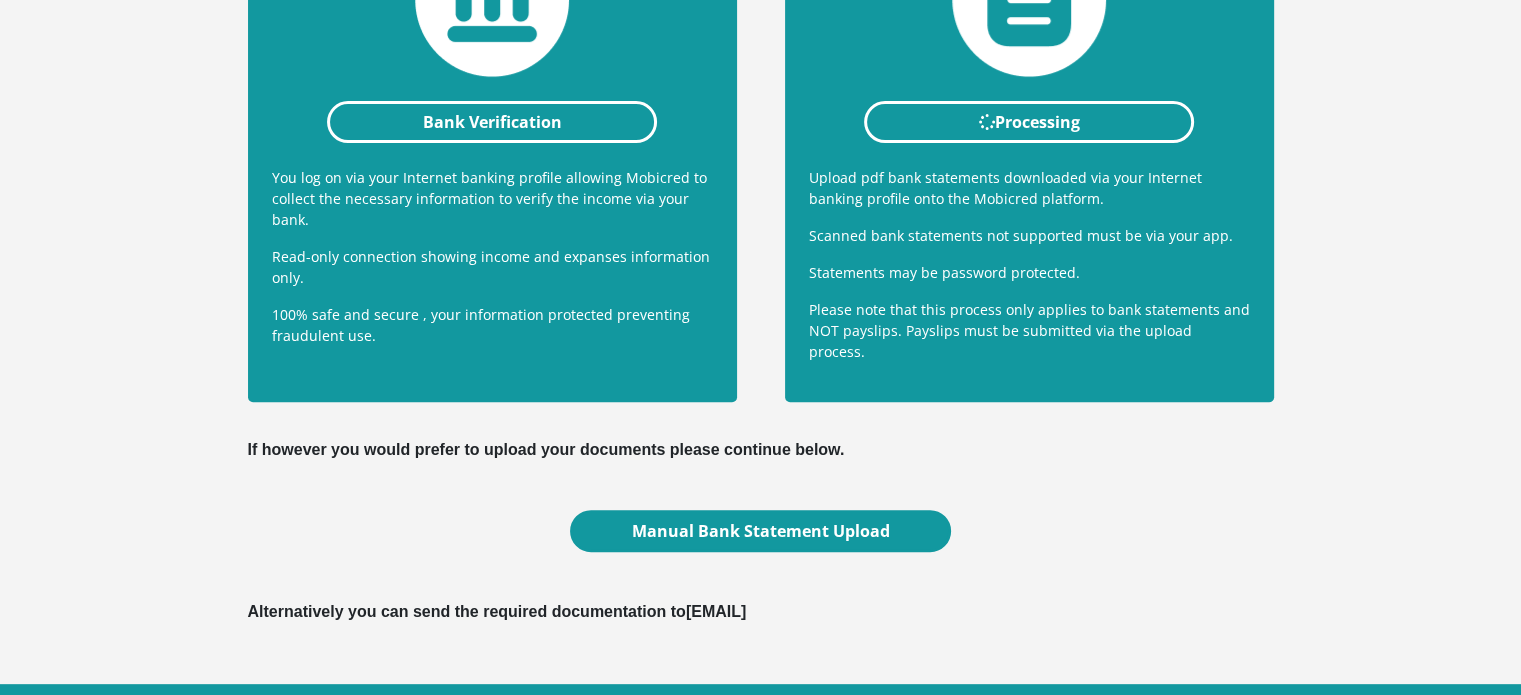 drag, startPoint x: 693, startPoint y: 596, endPoint x: 949, endPoint y: 595, distance: 256.00195 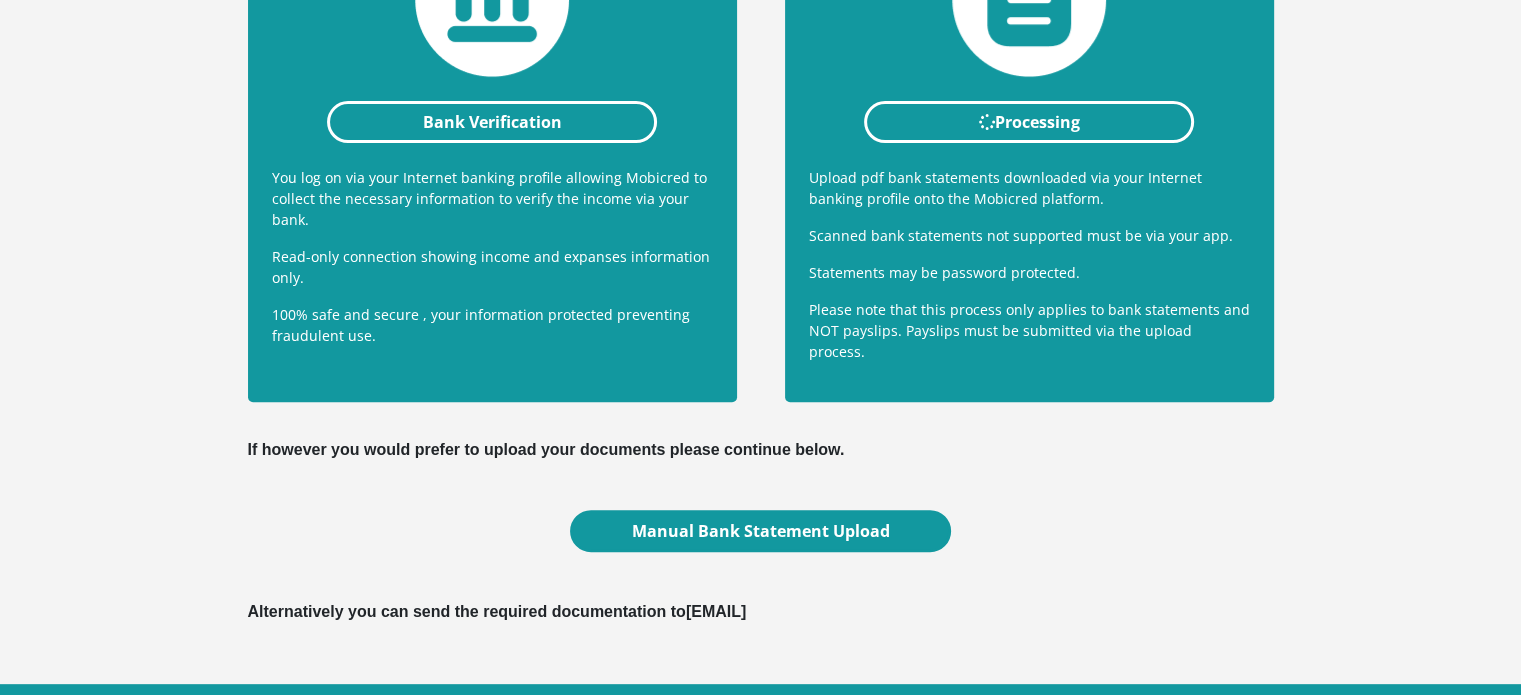 click on "Alternatively you can send the required documentation to  [EMAIL]" at bounding box center (761, 612) 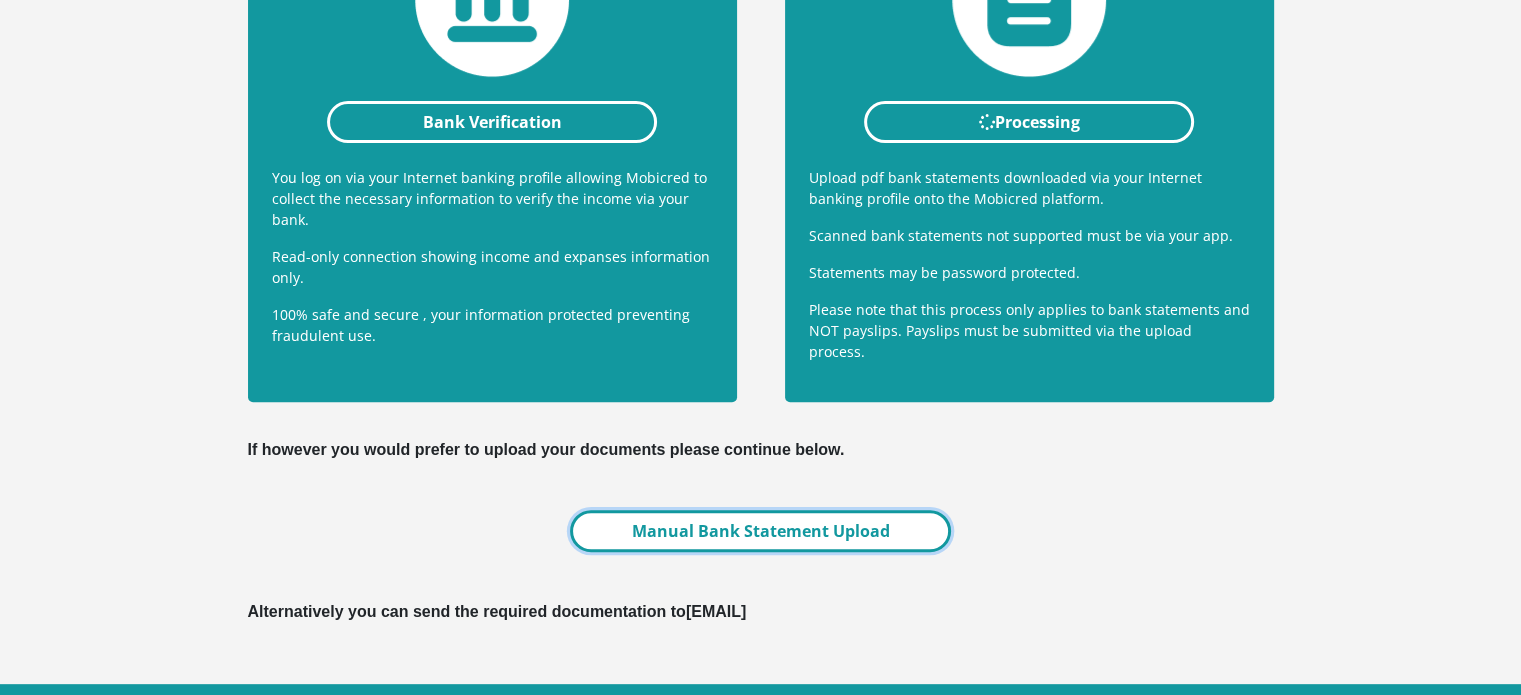 click on "Manual Bank Statement Upload" at bounding box center [760, 531] 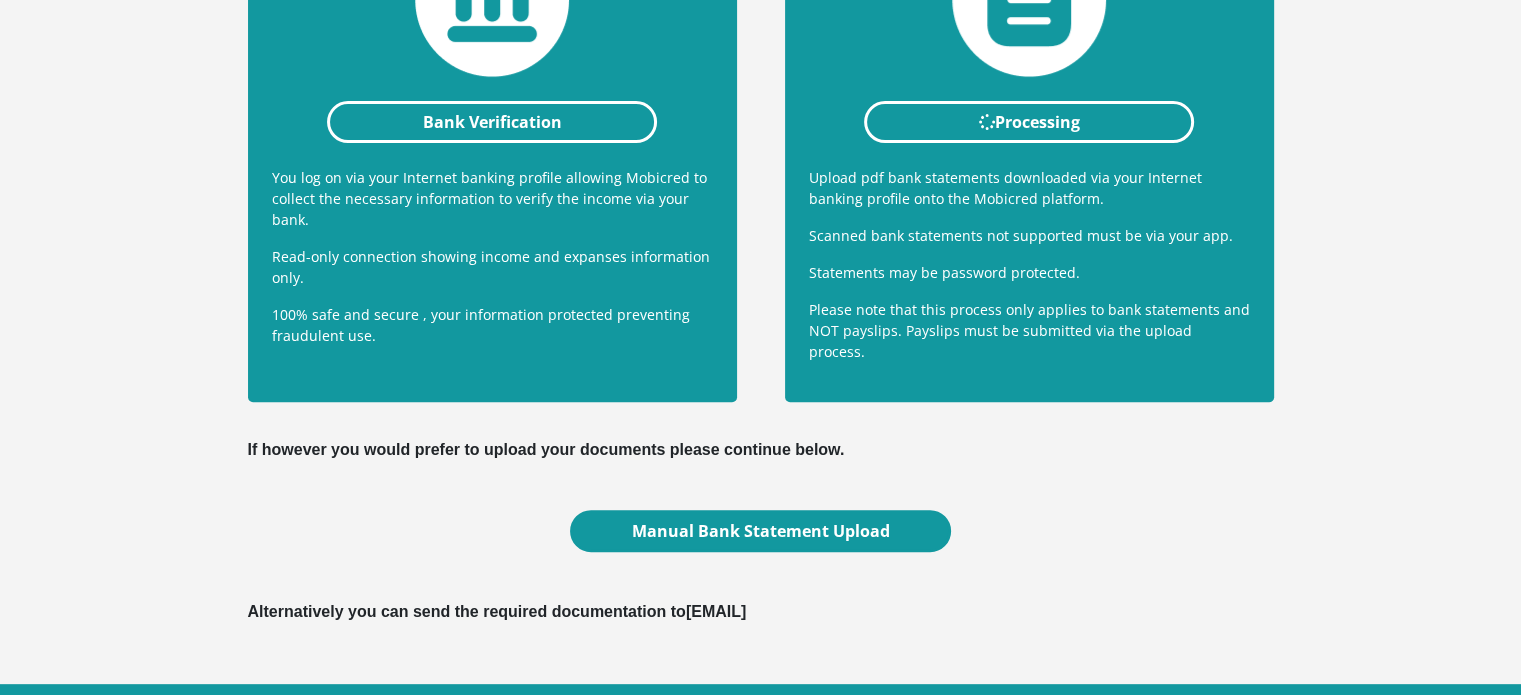 drag, startPoint x: 691, startPoint y: 591, endPoint x: 924, endPoint y: 590, distance: 233.00215 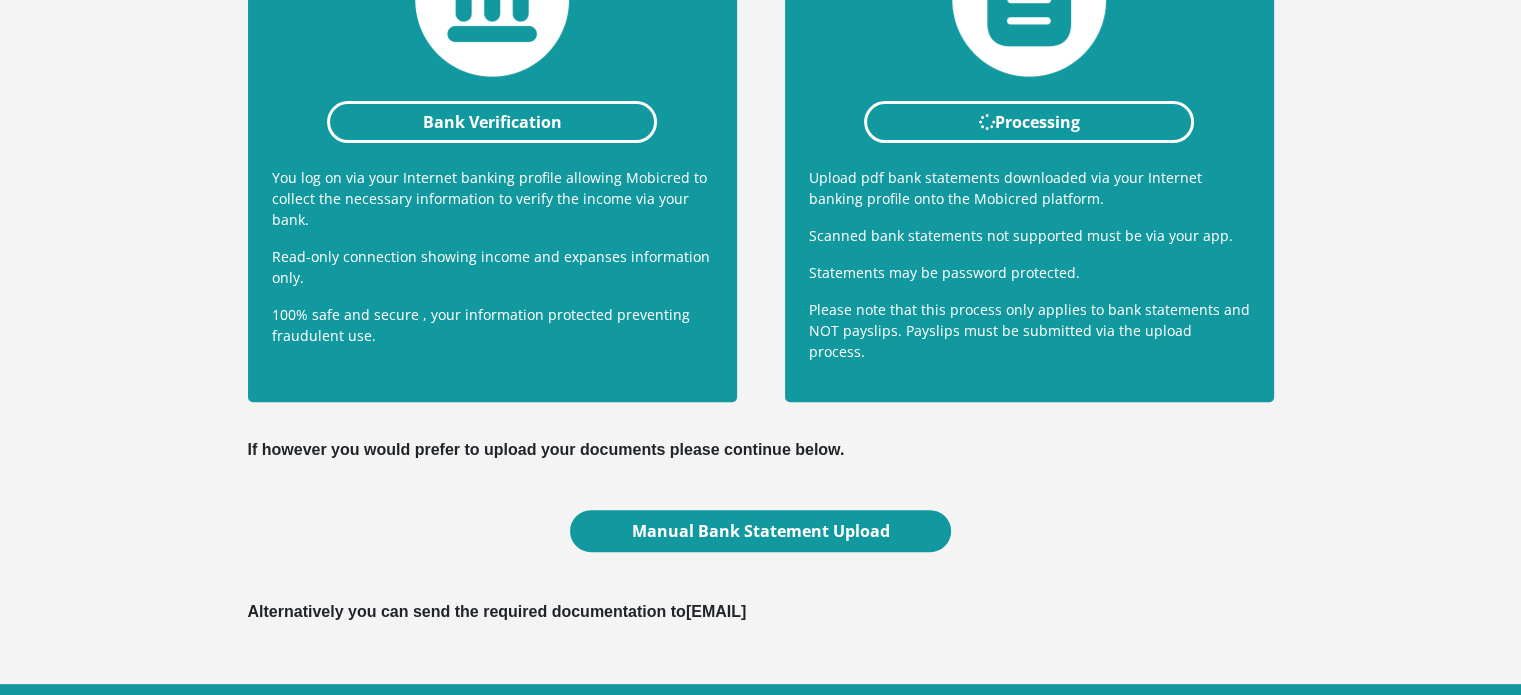 click on "Alternatively you can send the required documentation to  [EMAIL]" at bounding box center [761, 612] 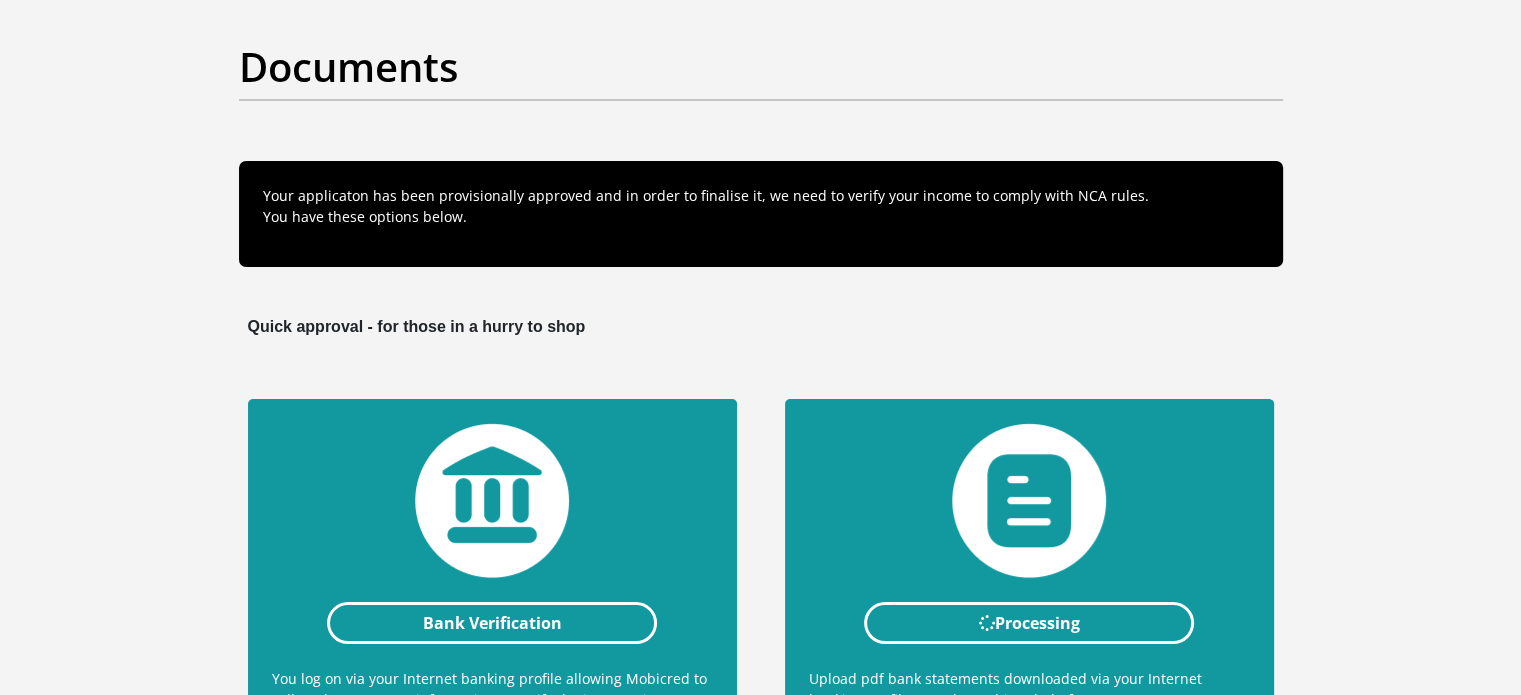 scroll, scrollTop: 0, scrollLeft: 0, axis: both 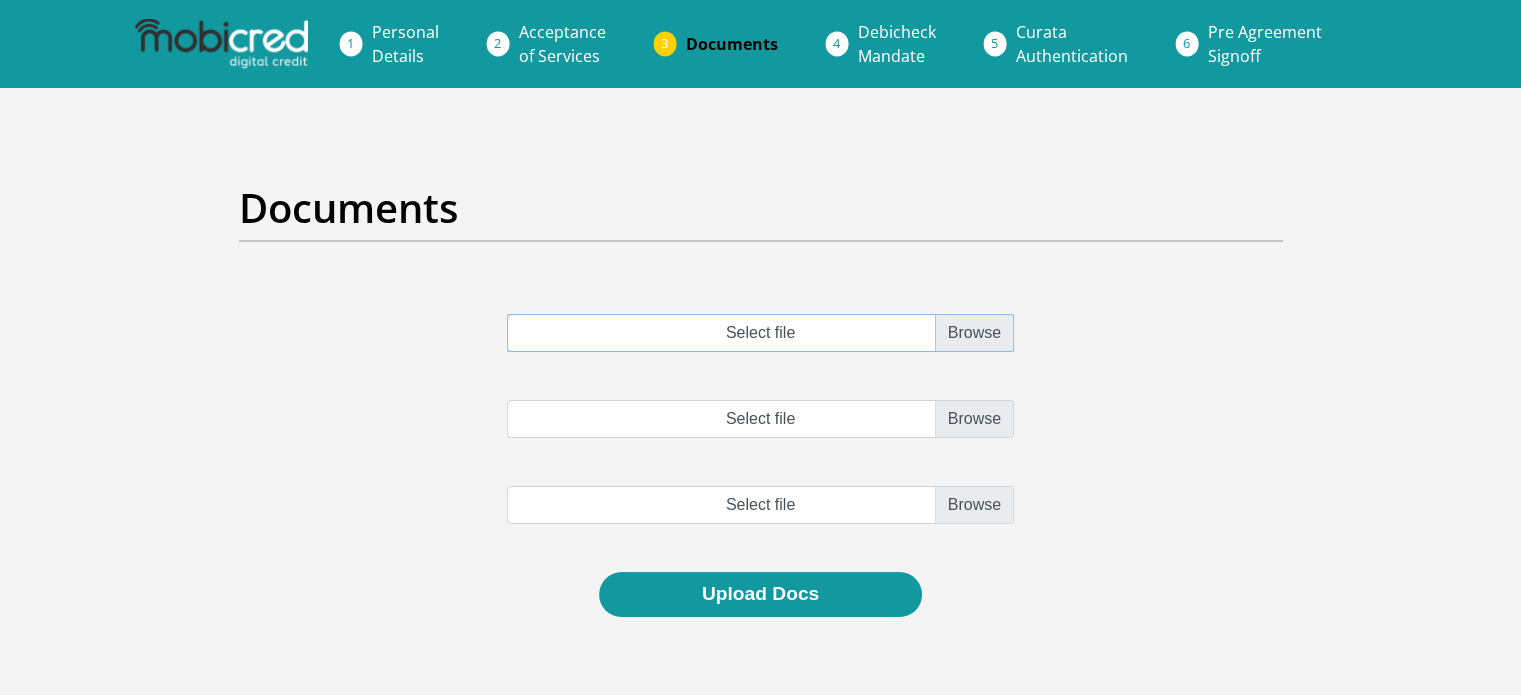 click on "Select file" at bounding box center [760, 333] 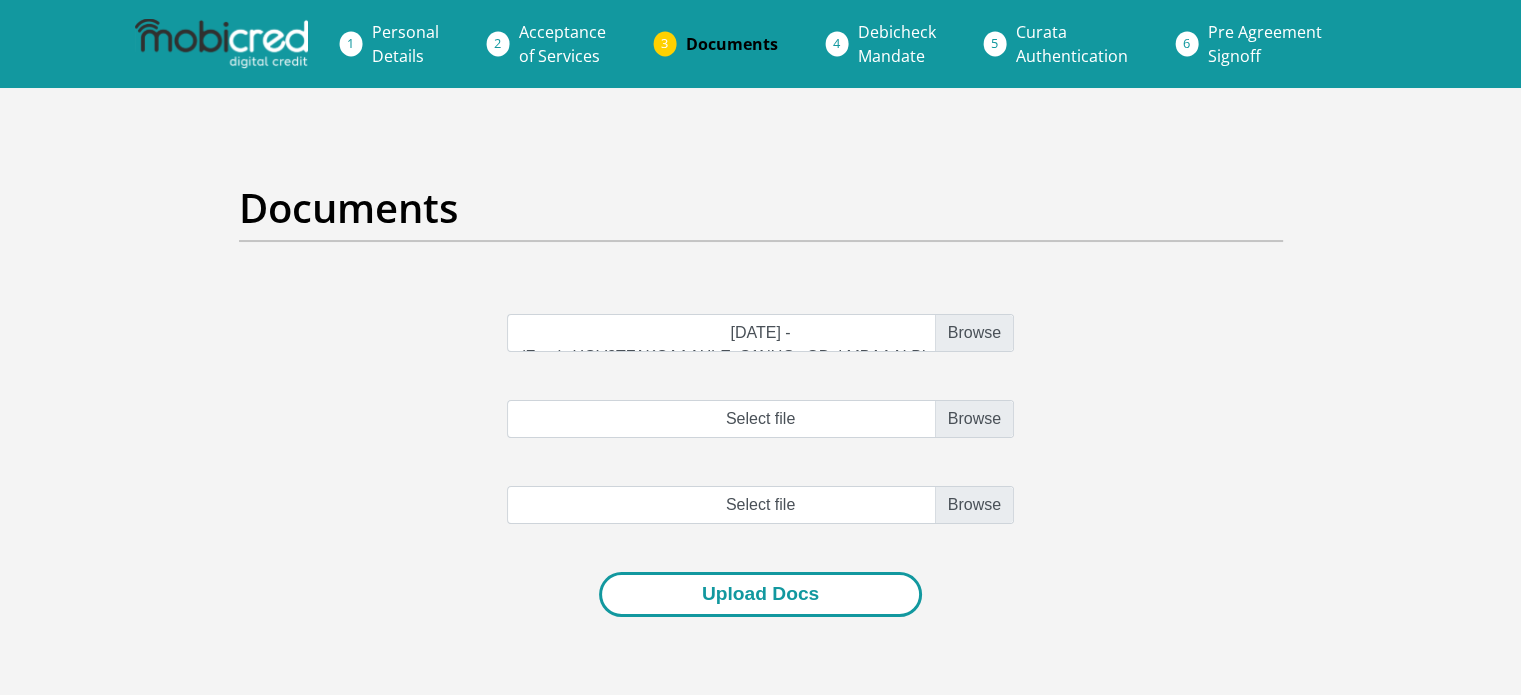 click on "Upload Docs" at bounding box center (760, 594) 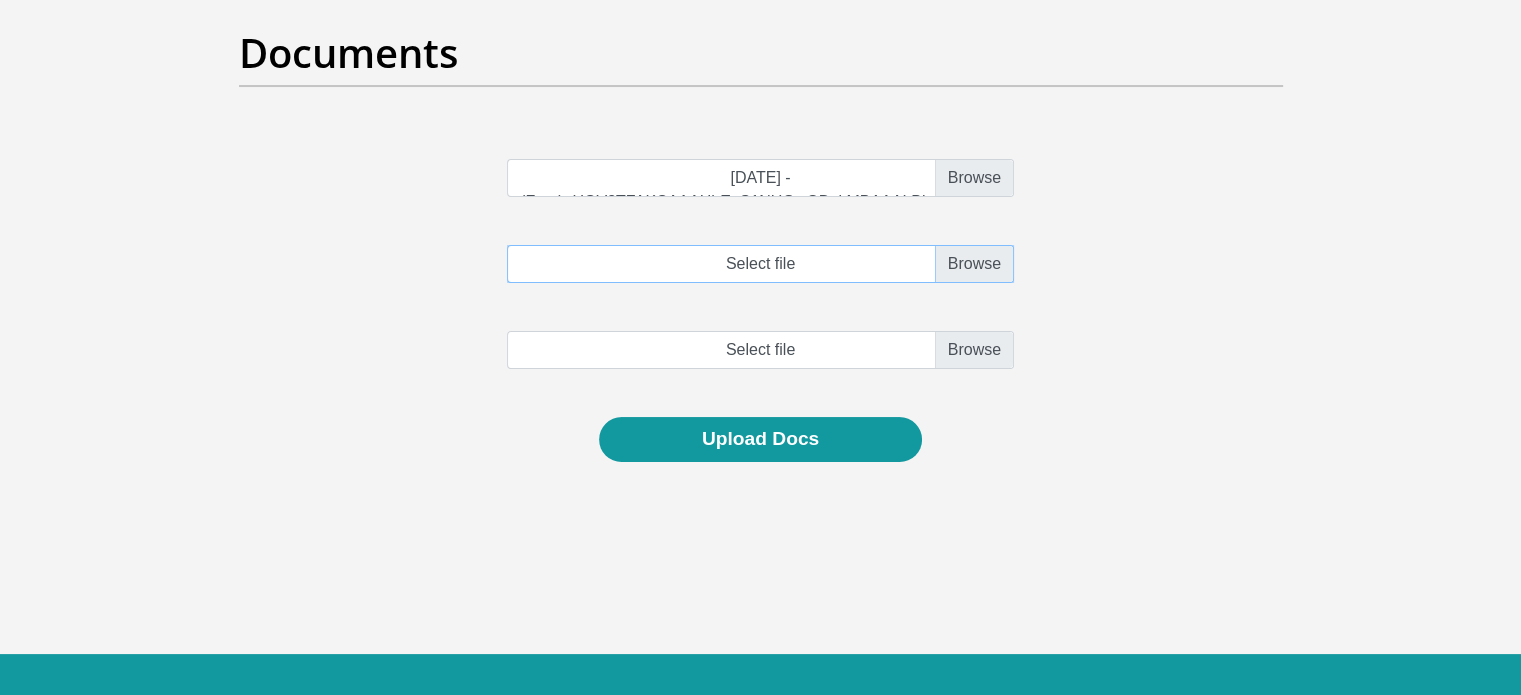 scroll, scrollTop: 226, scrollLeft: 0, axis: vertical 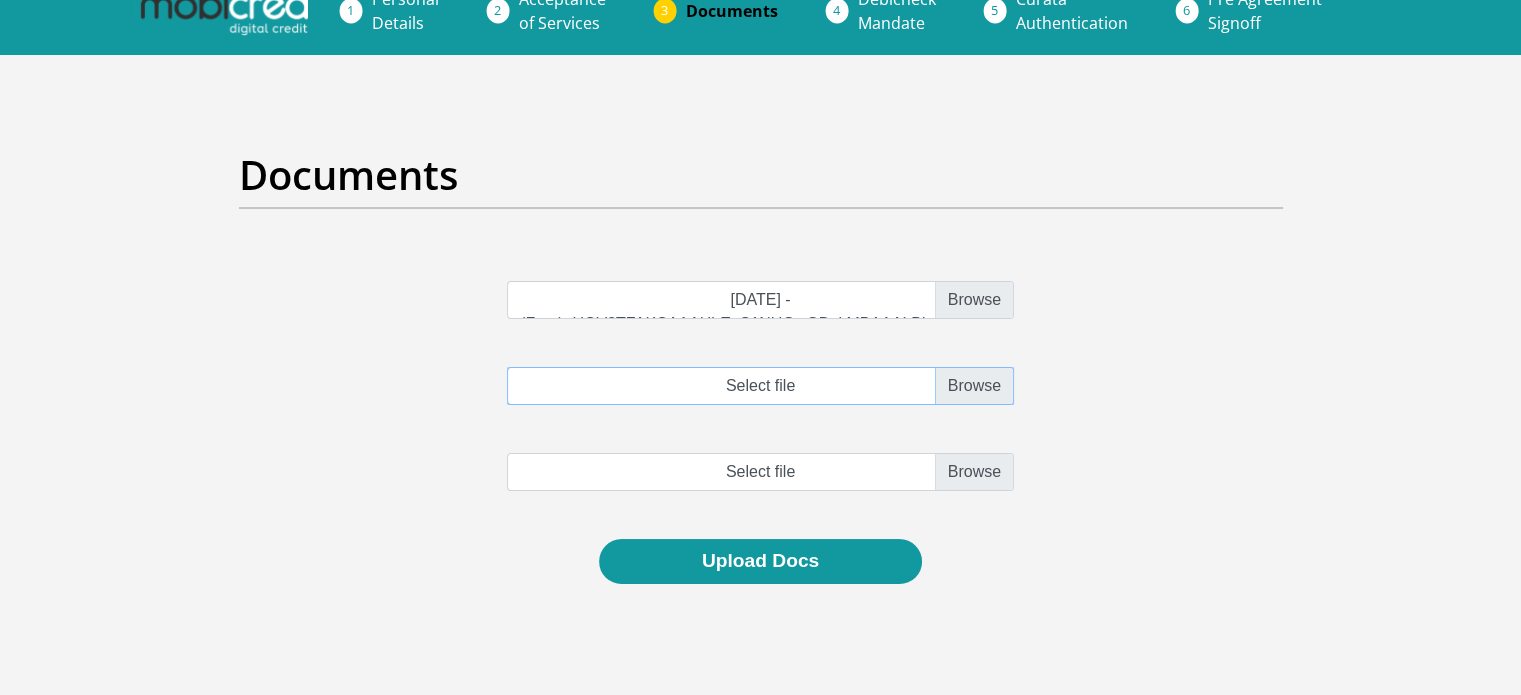 click on "Select file" at bounding box center [760, 386] 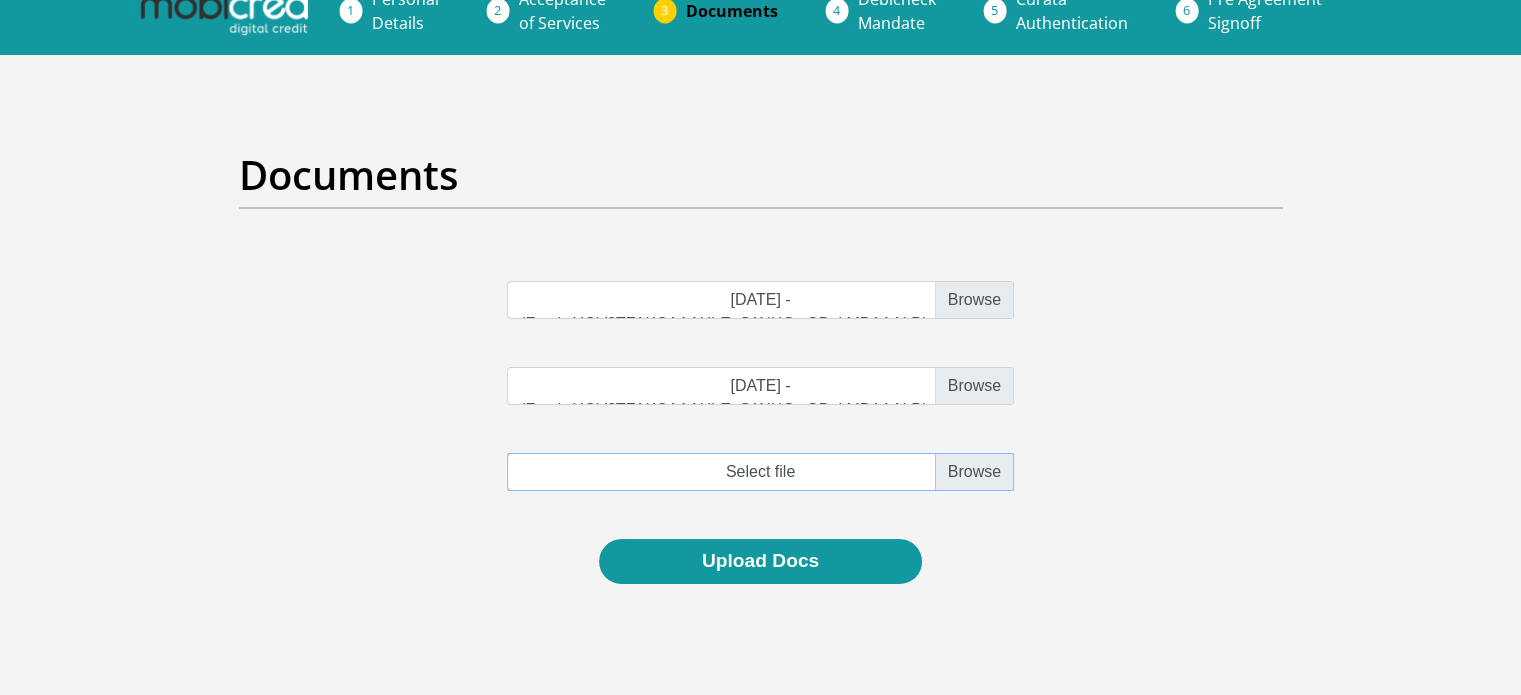 click at bounding box center [760, 472] 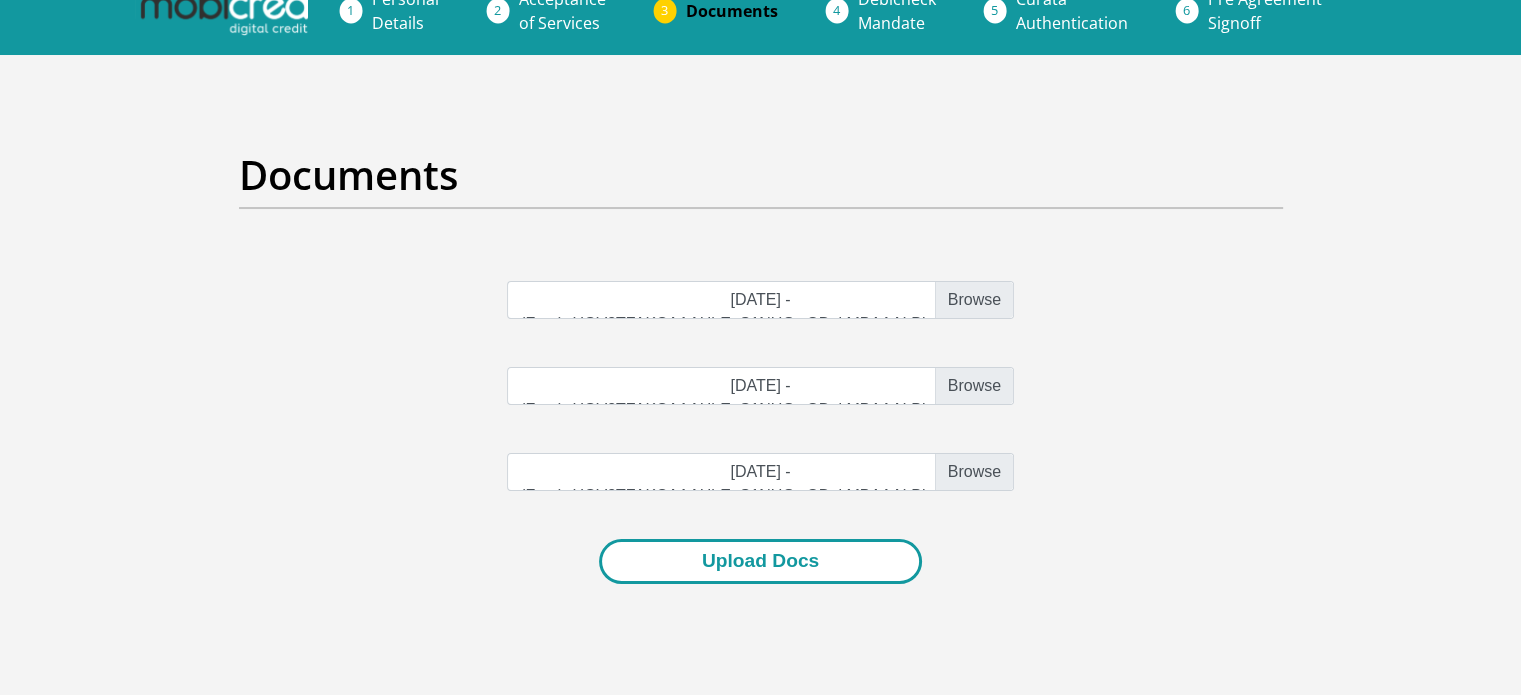 click on "Upload Docs" at bounding box center [760, 561] 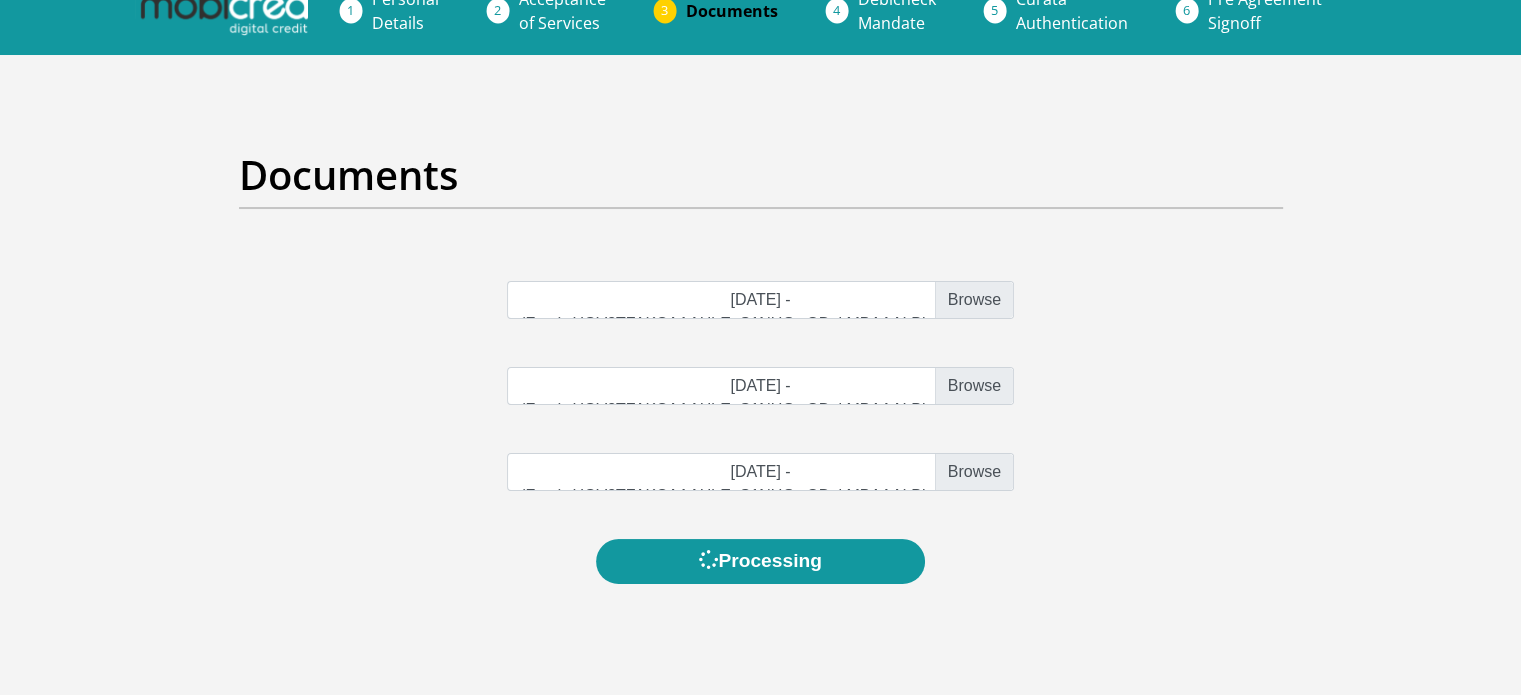 scroll, scrollTop: 0, scrollLeft: 0, axis: both 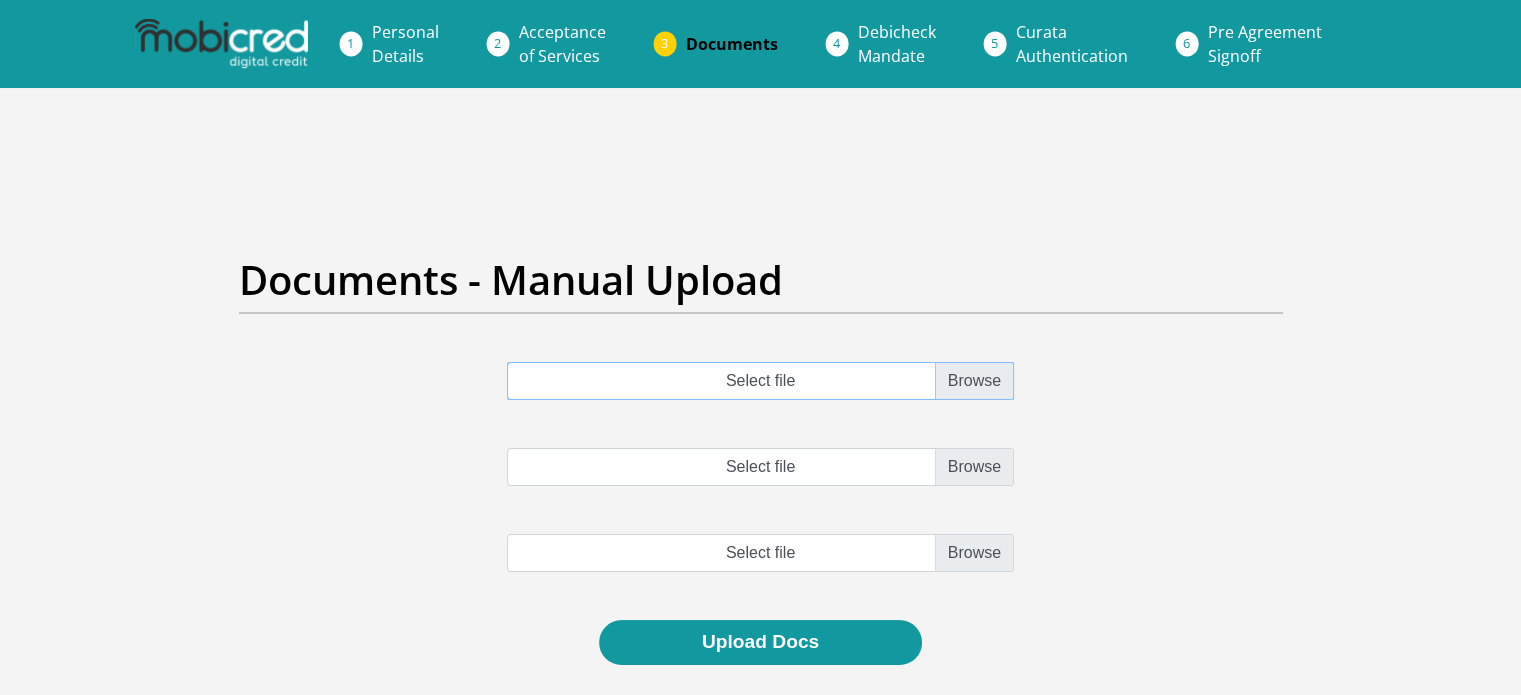 click on "Select file" at bounding box center (760, 381) 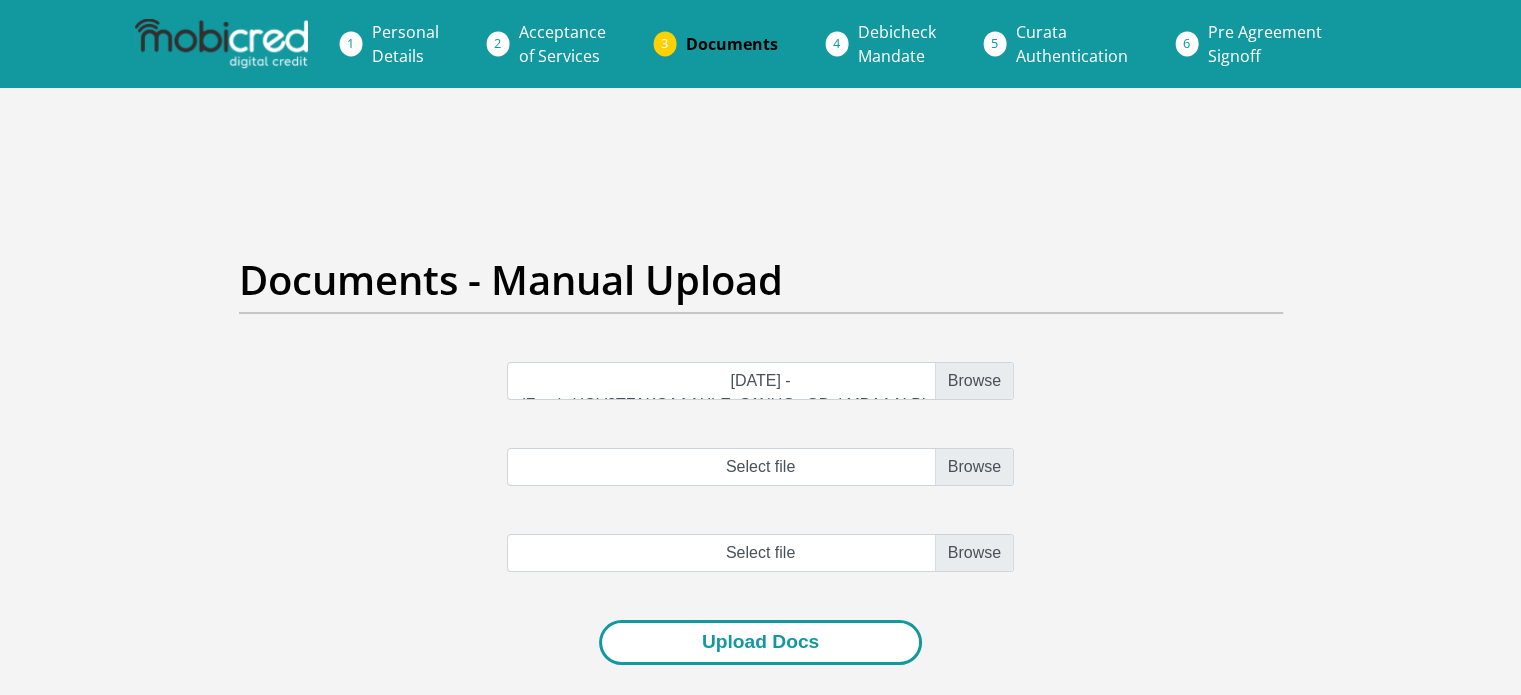 click on "Upload Docs" at bounding box center [760, 642] 